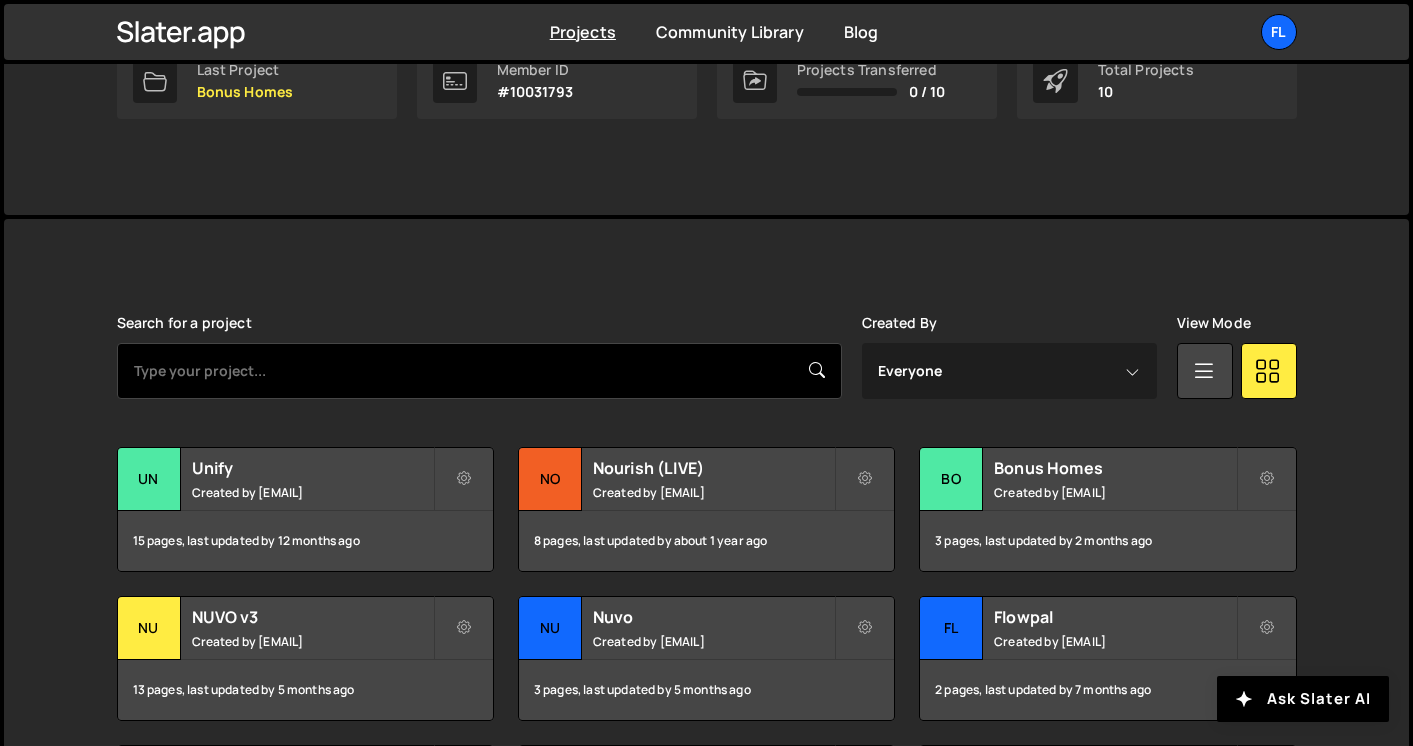 scroll, scrollTop: 410, scrollLeft: 0, axis: vertical 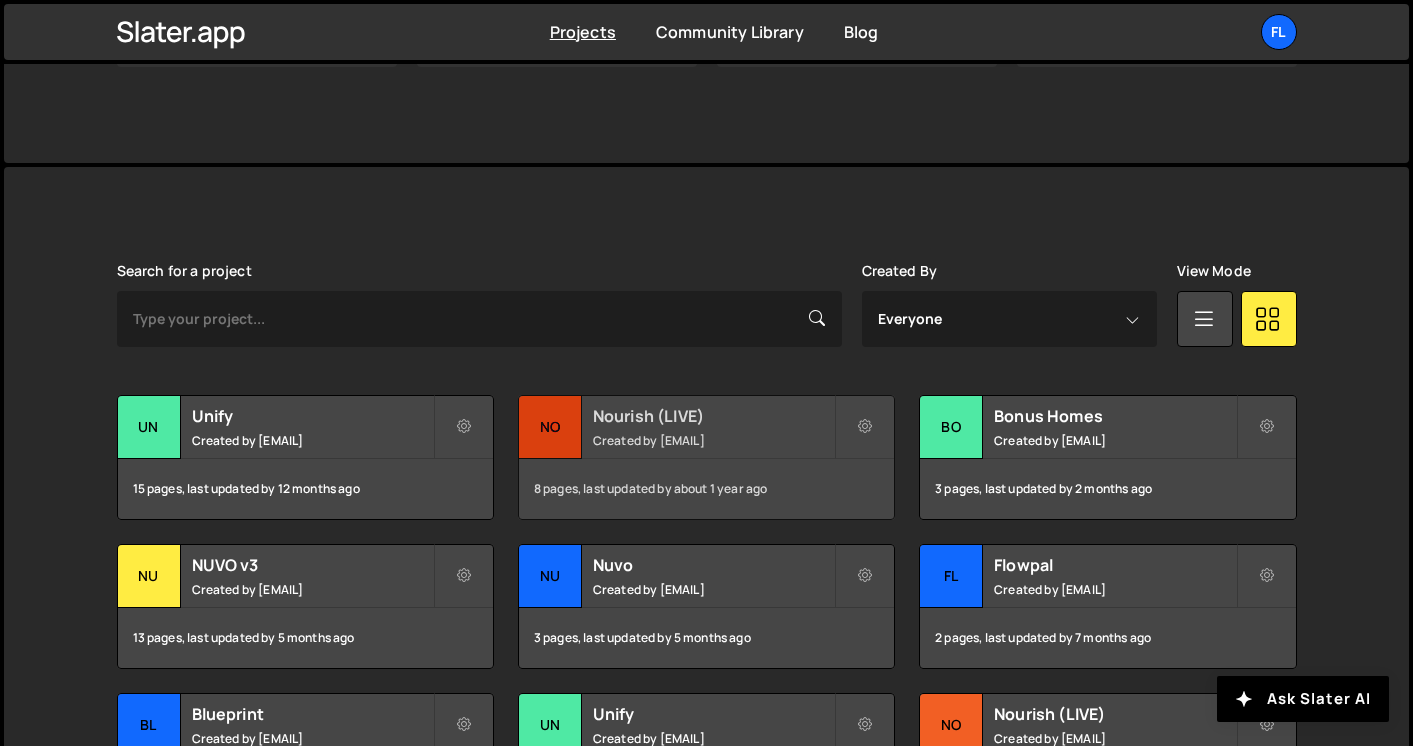 click on "Nourish (LIVE)" at bounding box center [713, 416] 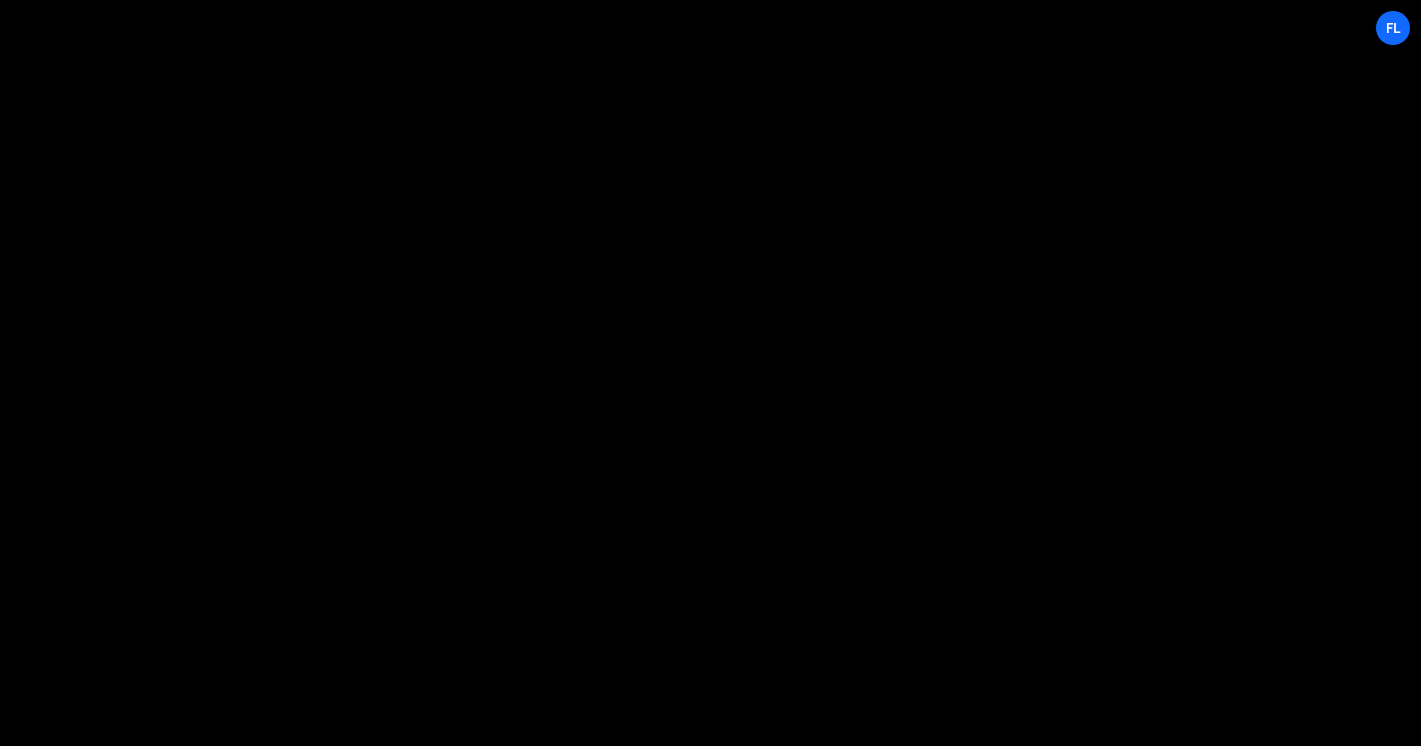 scroll, scrollTop: 0, scrollLeft: 0, axis: both 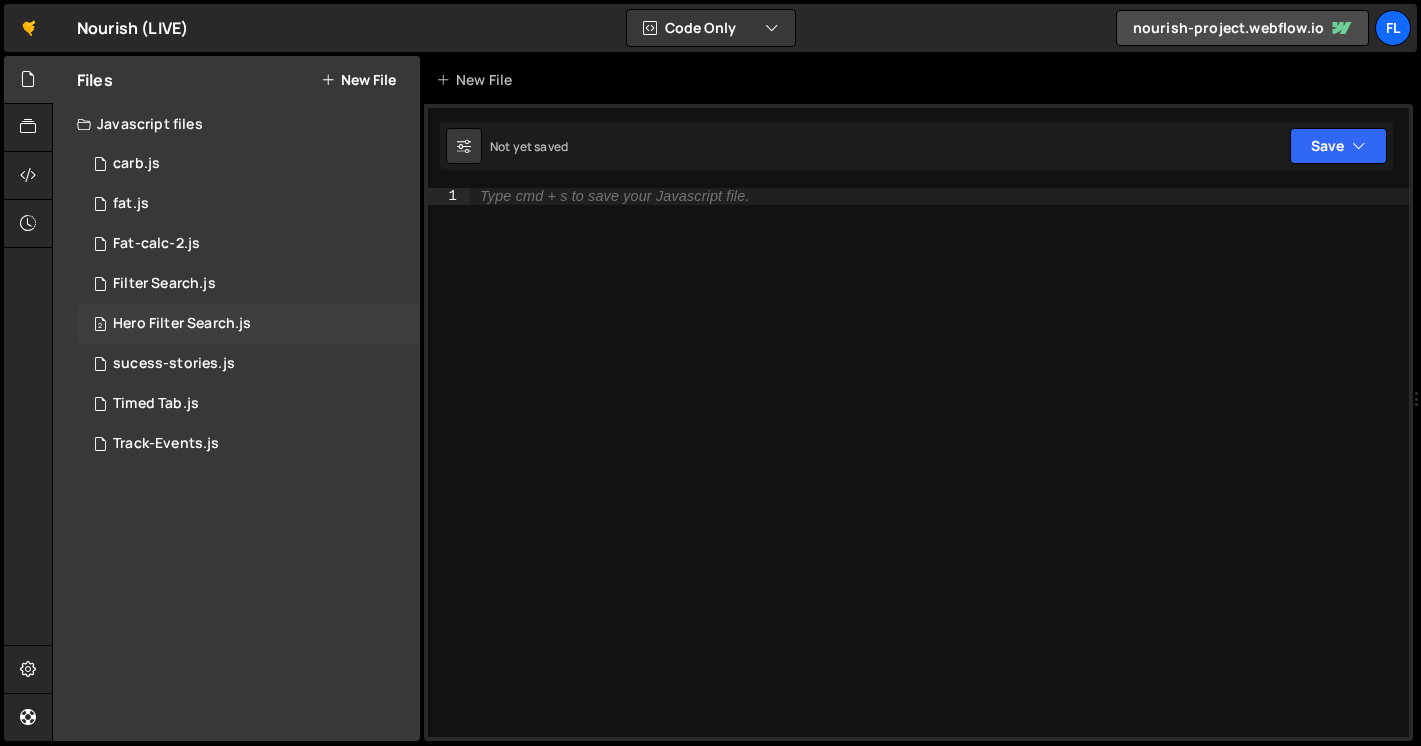 click on "2
Hero Filter Search.js
0" at bounding box center [248, 324] 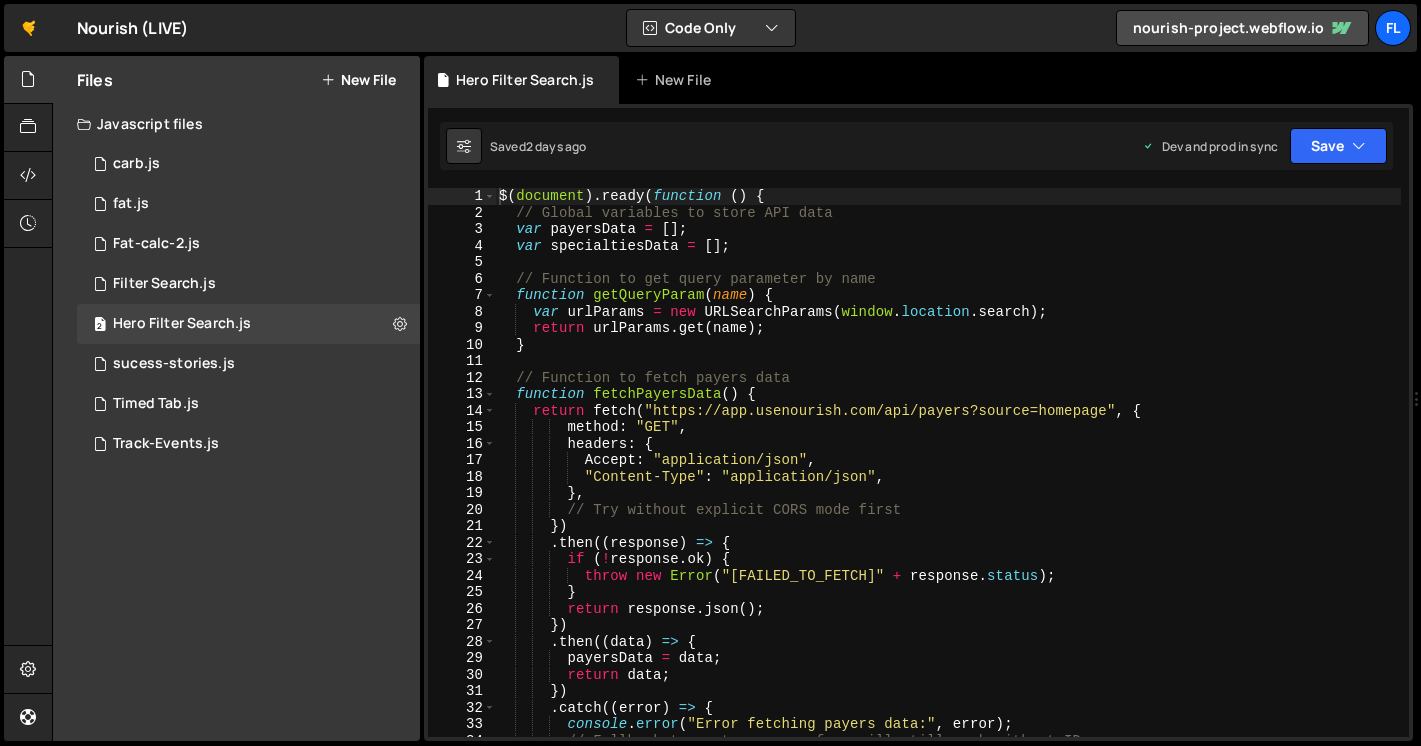 click on "return response.json()" at bounding box center (948, 479) 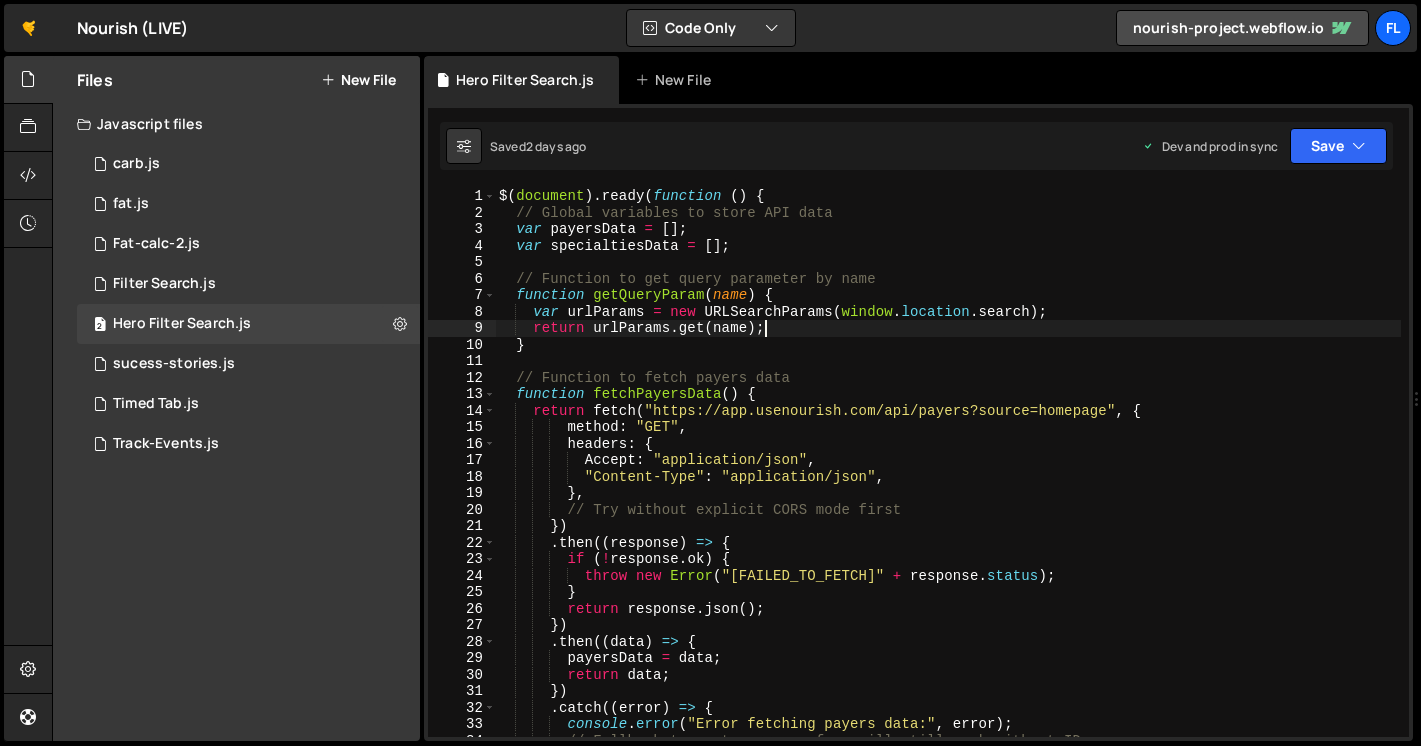 type on "});" 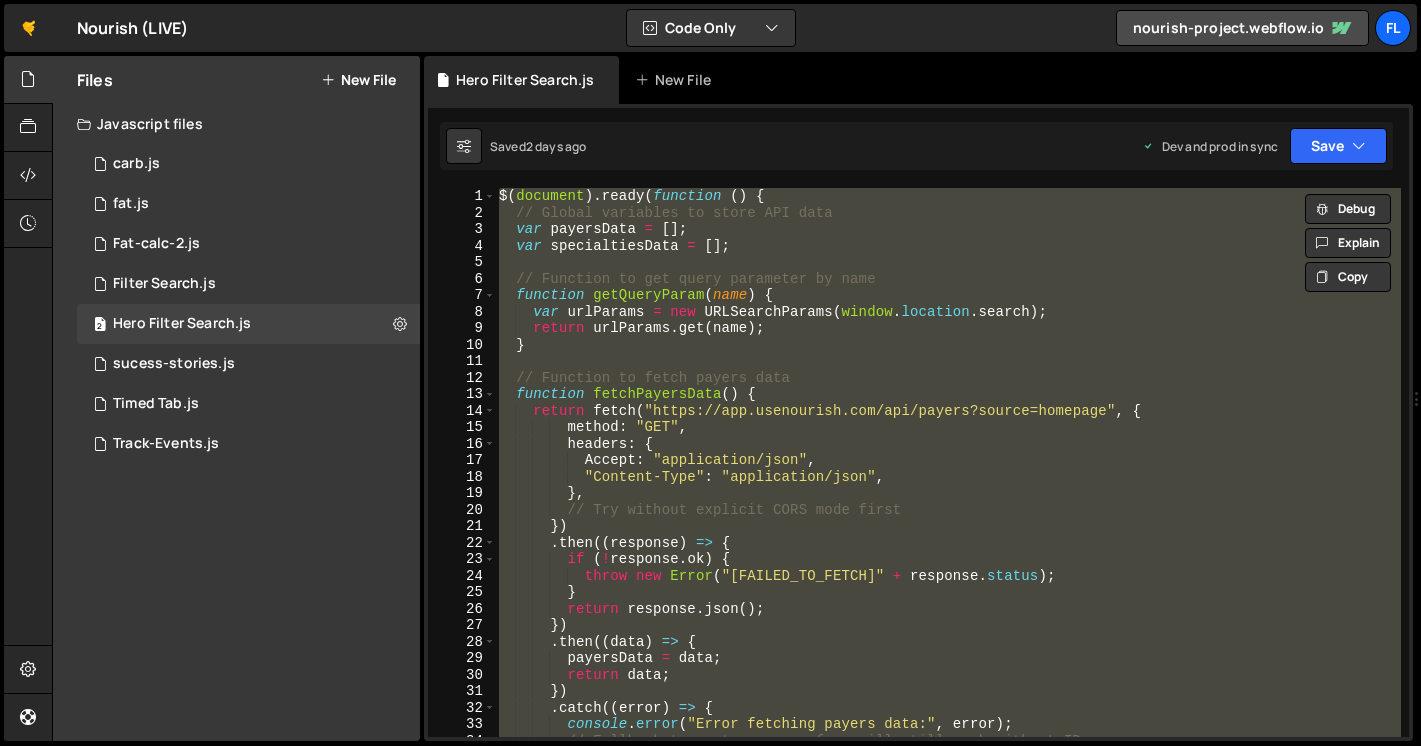 paste 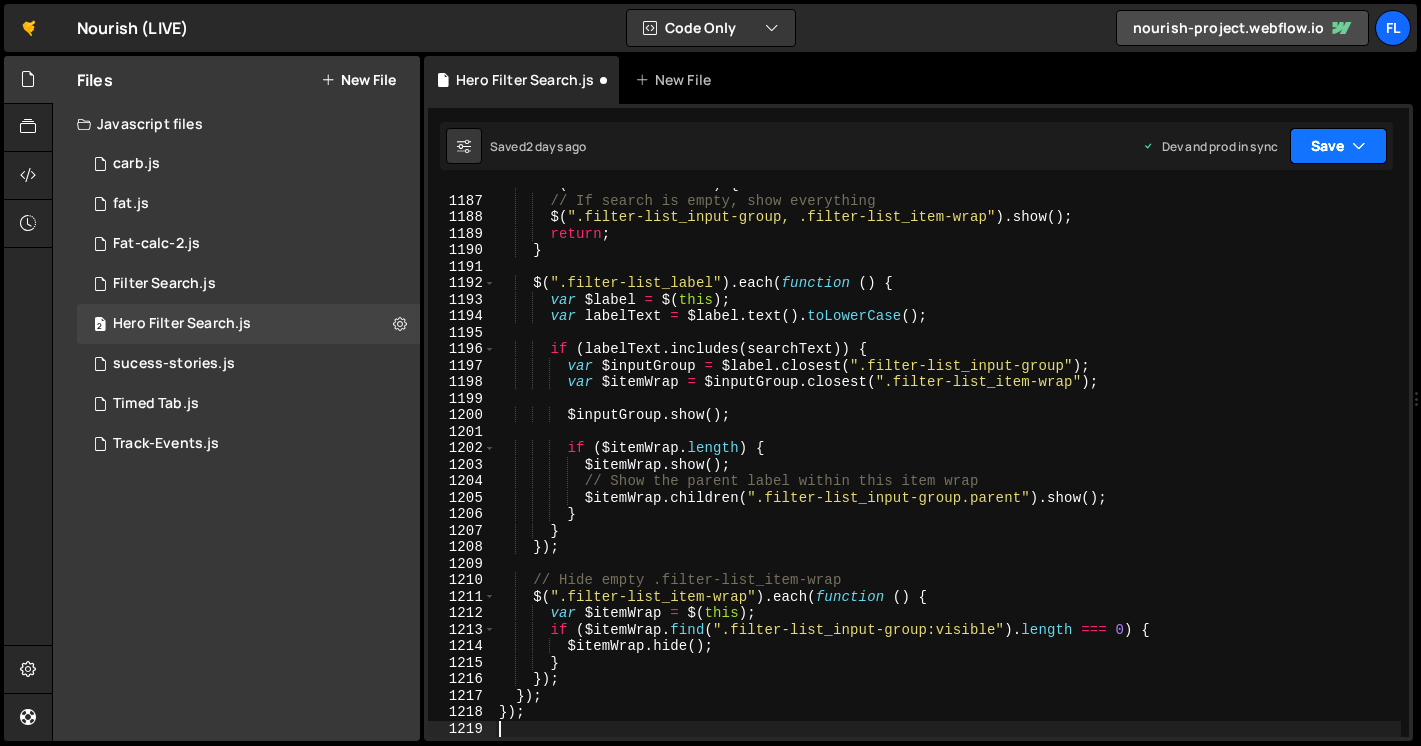 click on "Save" at bounding box center (1338, 146) 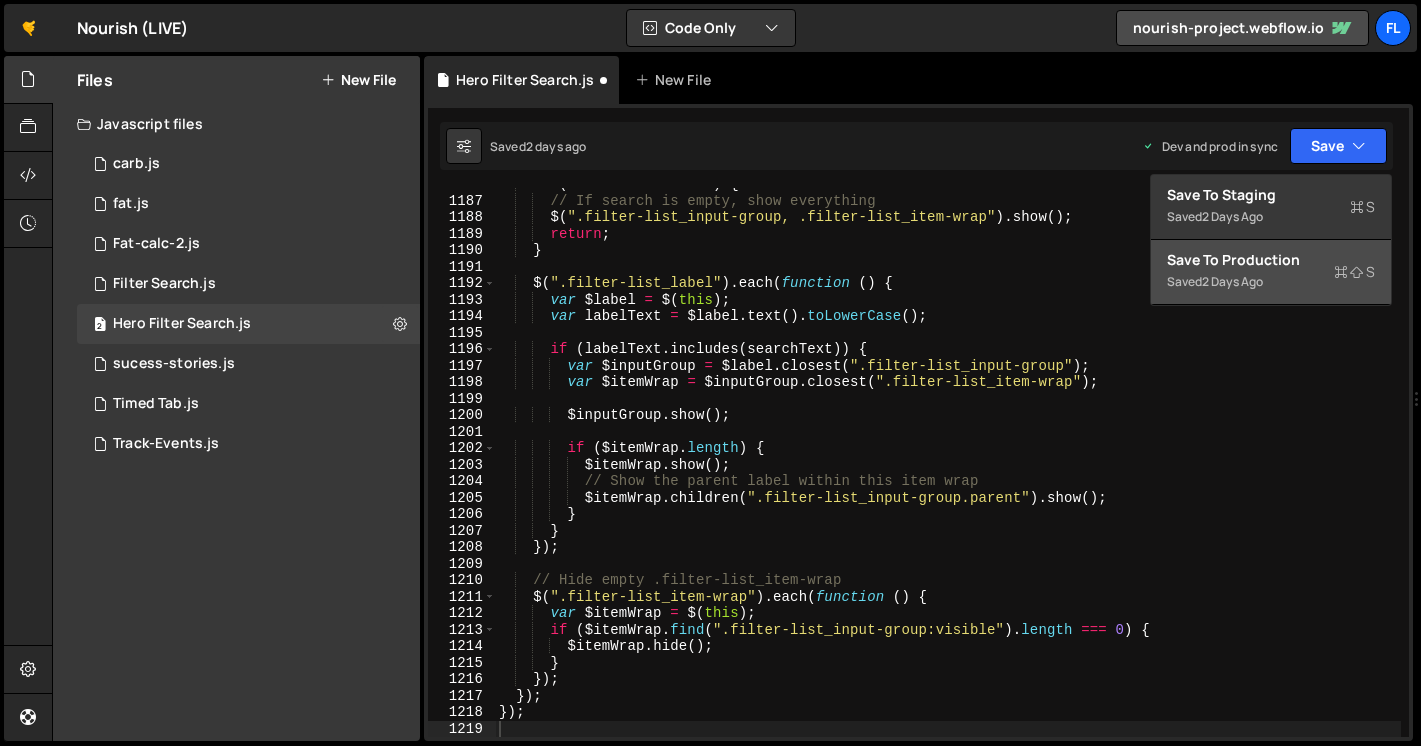 click on "Save to Production
S" at bounding box center (1271, 260) 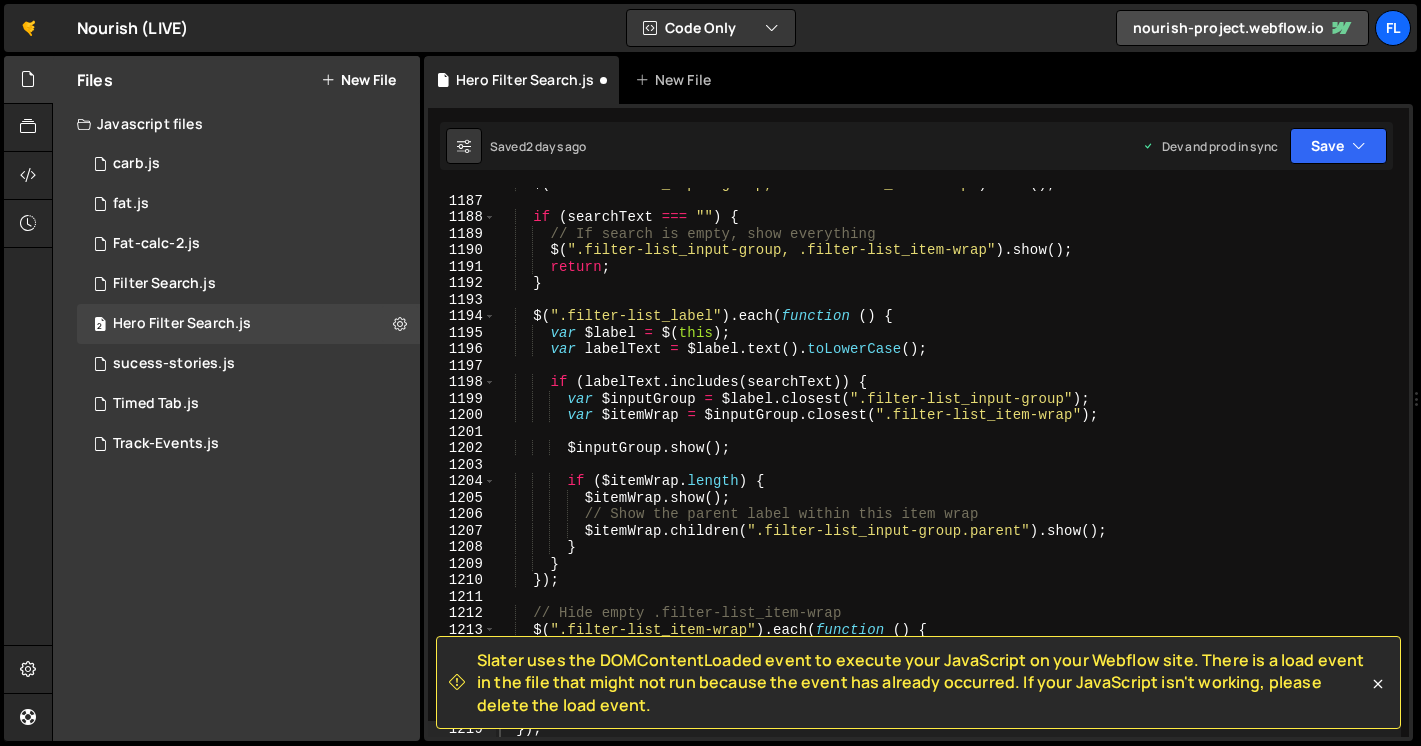 scroll, scrollTop: 19614, scrollLeft: 0, axis: vertical 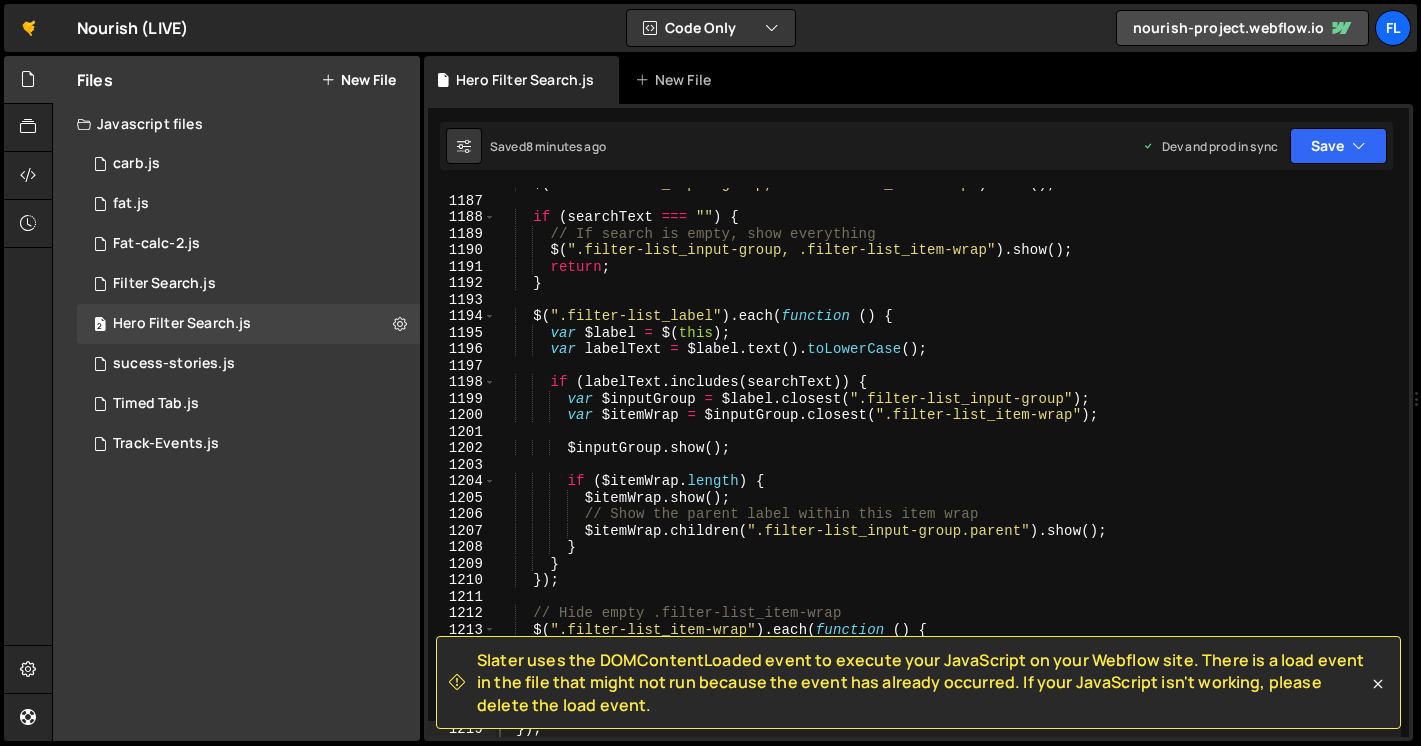 click on "$ ( ".filter-list_input-group, .filter-list_item-wrap" ) . hide ( ) ;       if   ( searchText   ===   "" )   {          // If search is empty, show everything          $ ( ".filter-list_input-group, .filter-list_item-wrap" ) . show ( ) ;          return ;       }       $ ( ".filter-list_label" ) . each ( function   ( )   {          var   $label   =   $ ( this ) ;          var   labelText   =   $label . text ( ) . toLowerCase ( ) ;          if   ( labelText . includes ( searchText ))   {             var   $inputGroup   =   $label . closest ( ".filter-list_input-group" ) ;             var   $itemWrap   =   $inputGroup . closest ( ".filter-list_item-wrap" ) ;             $inputGroup . show ( ) ;             if   ( $itemWrap . length )   {                $itemWrap . show ( ) ;                // Show the parent label within this item wrap                $itemWrap . children ( ".filter-list_input-group.parent" ) . show ( ) ;             }          }       }) ;       // Hide empty .filter-list_item-wrap" at bounding box center (948, 467) 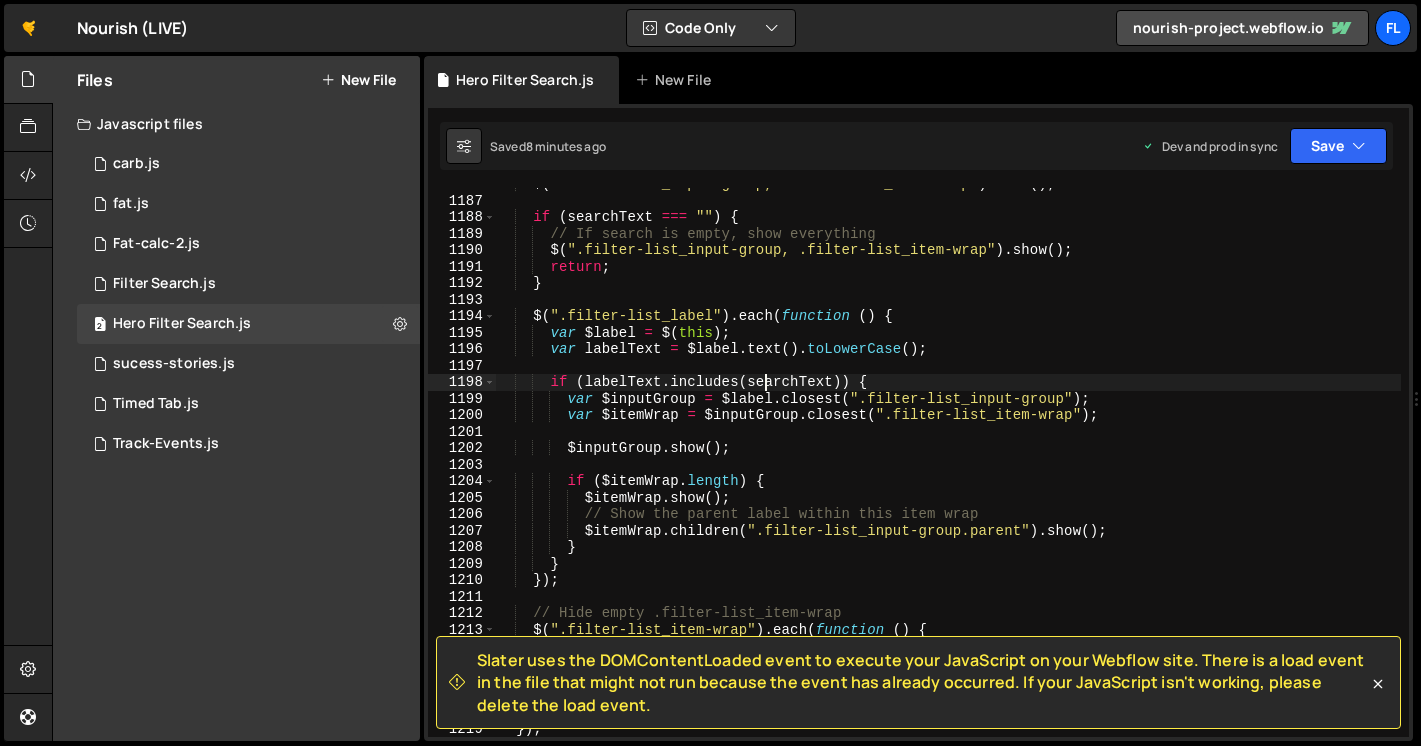 type on "});" 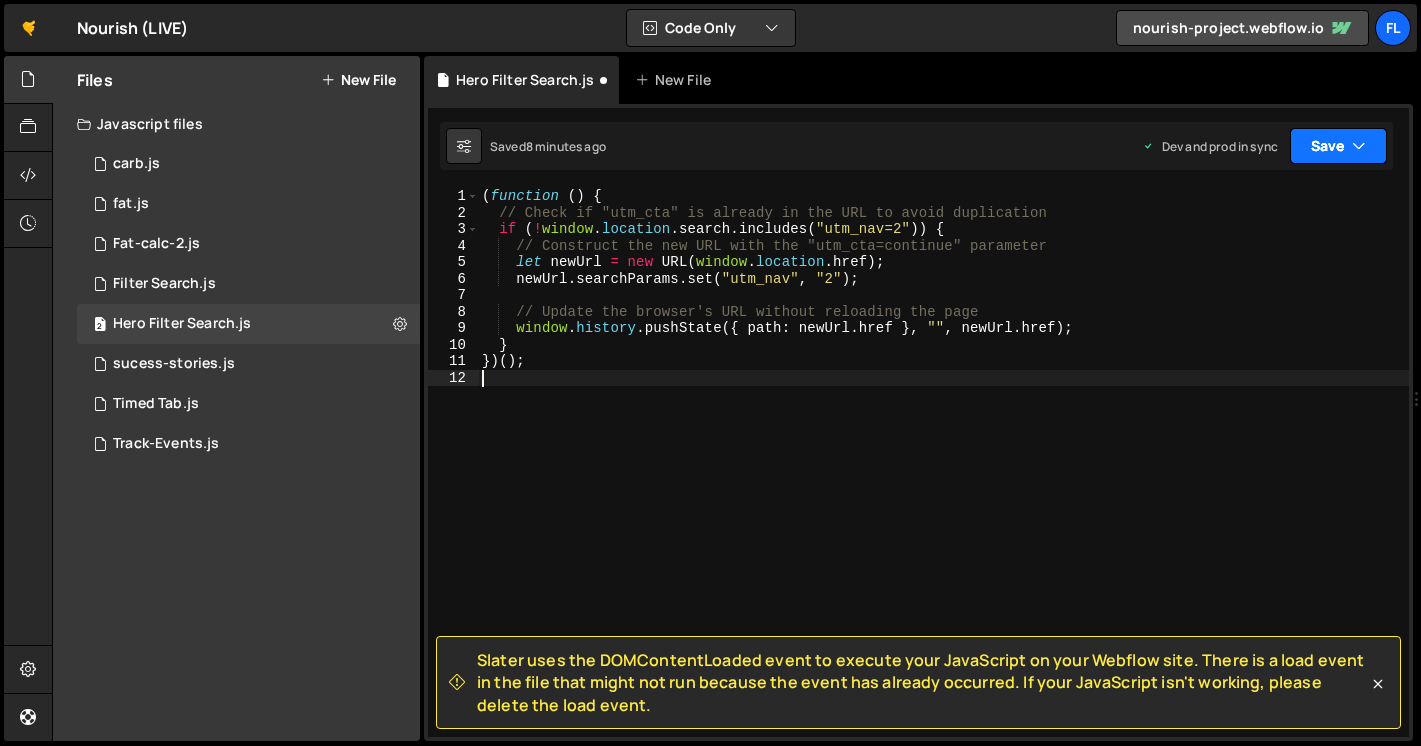 click on "Save" at bounding box center [1338, 146] 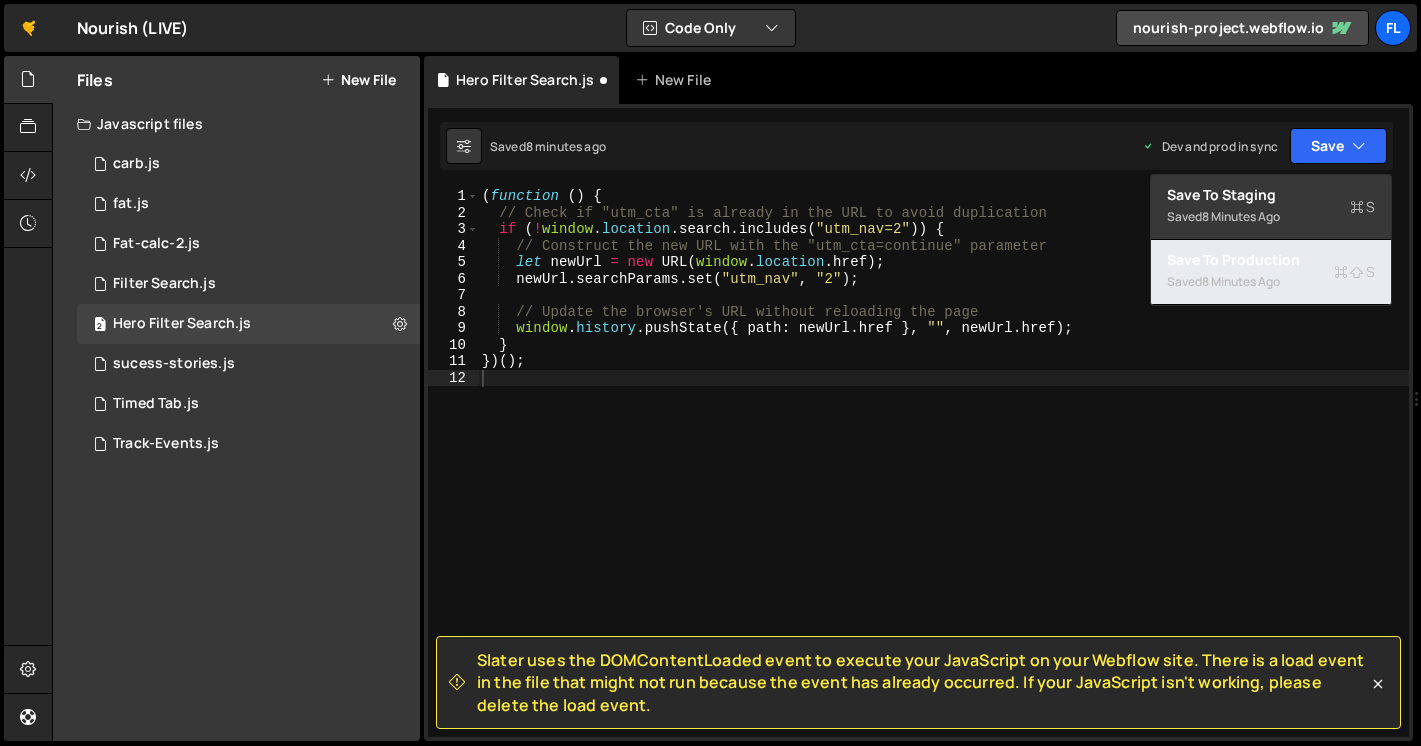 click on "Saved  8 minutes ago" at bounding box center [1271, 282] 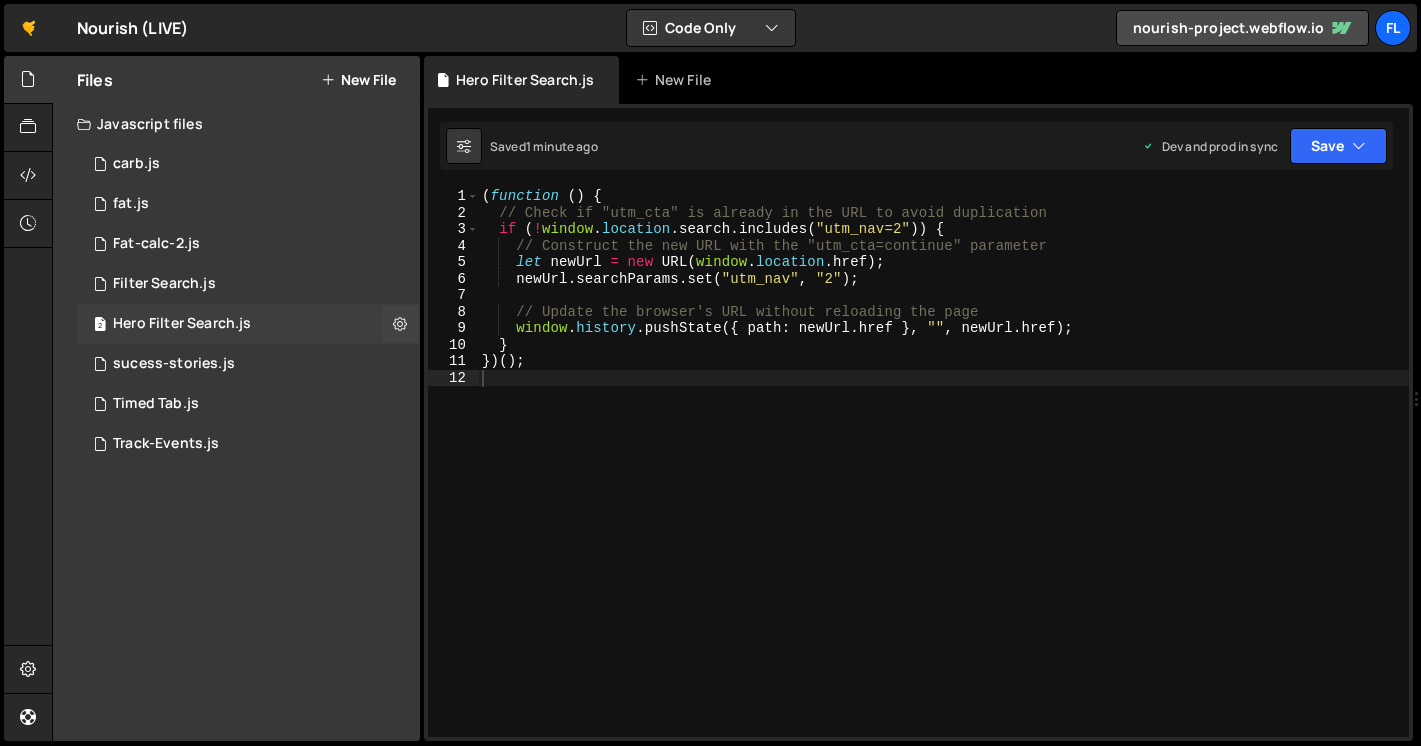 click on "2
Hero Filter Search.js
0" at bounding box center [248, 324] 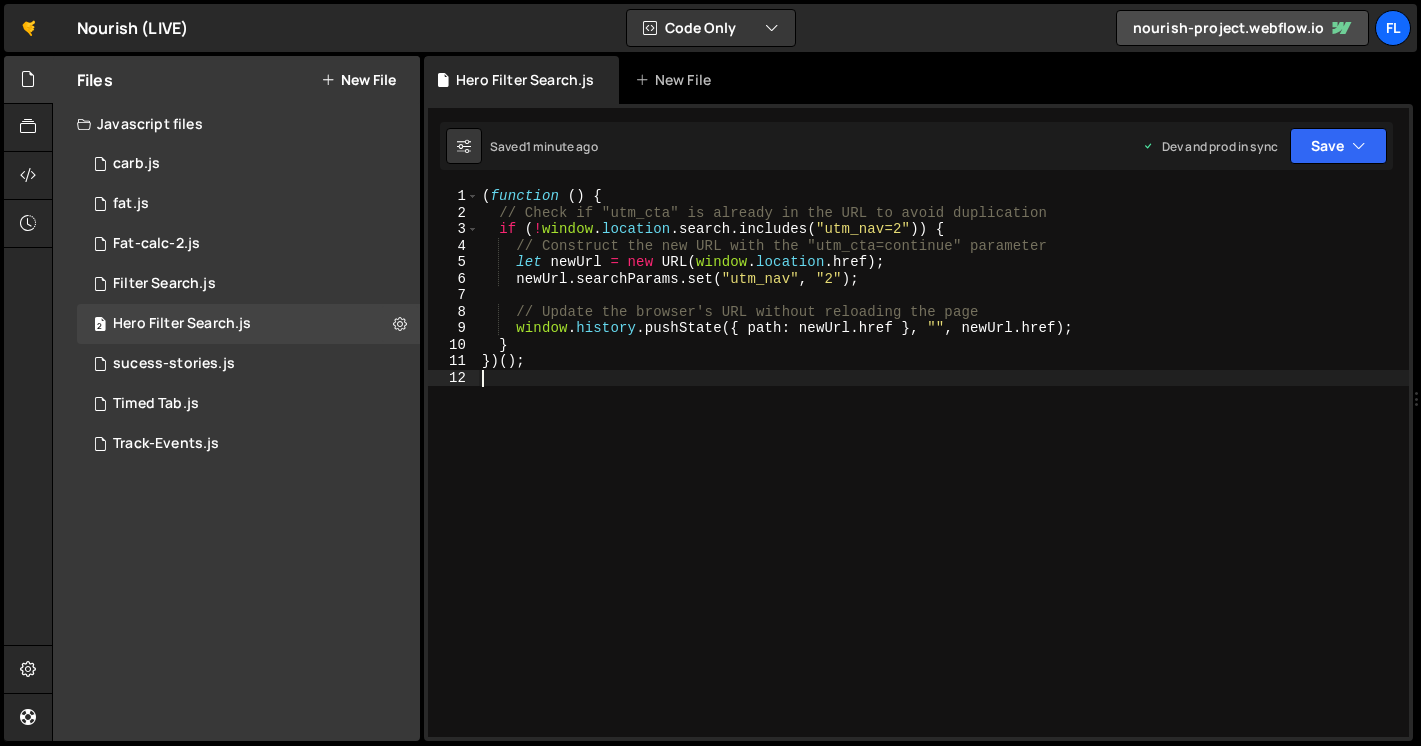 click on "( function   ( )   {    // Check if "utm_cta" is already in the URL to avoid duplication    if   ( ! window . location . search . includes ( "utm_nav=2" ))   {       // Construct the new URL with the "utm_cta=continue" parameter       let   newUrl   =   new   URL ( window . location . href ) ;       newUrl . searchParams . set ( "utm_nav" ,   "2" ) ;       // Update the browser's URL without reloading the page       window . history . pushState ({   path :   newUrl . href   } ,   "" ,   newUrl . href ) ;    } }) ( ) ;" at bounding box center (943, 479) 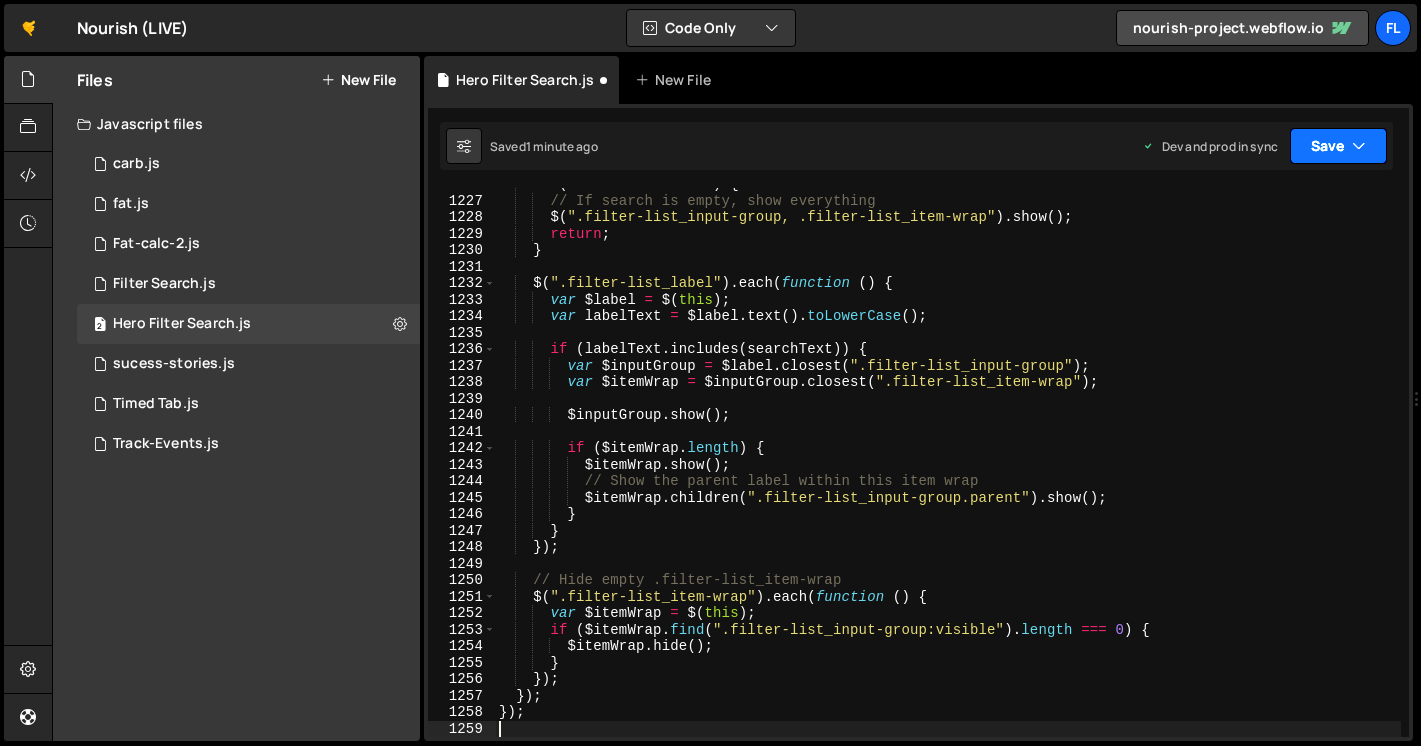 click on "Save" at bounding box center [1338, 146] 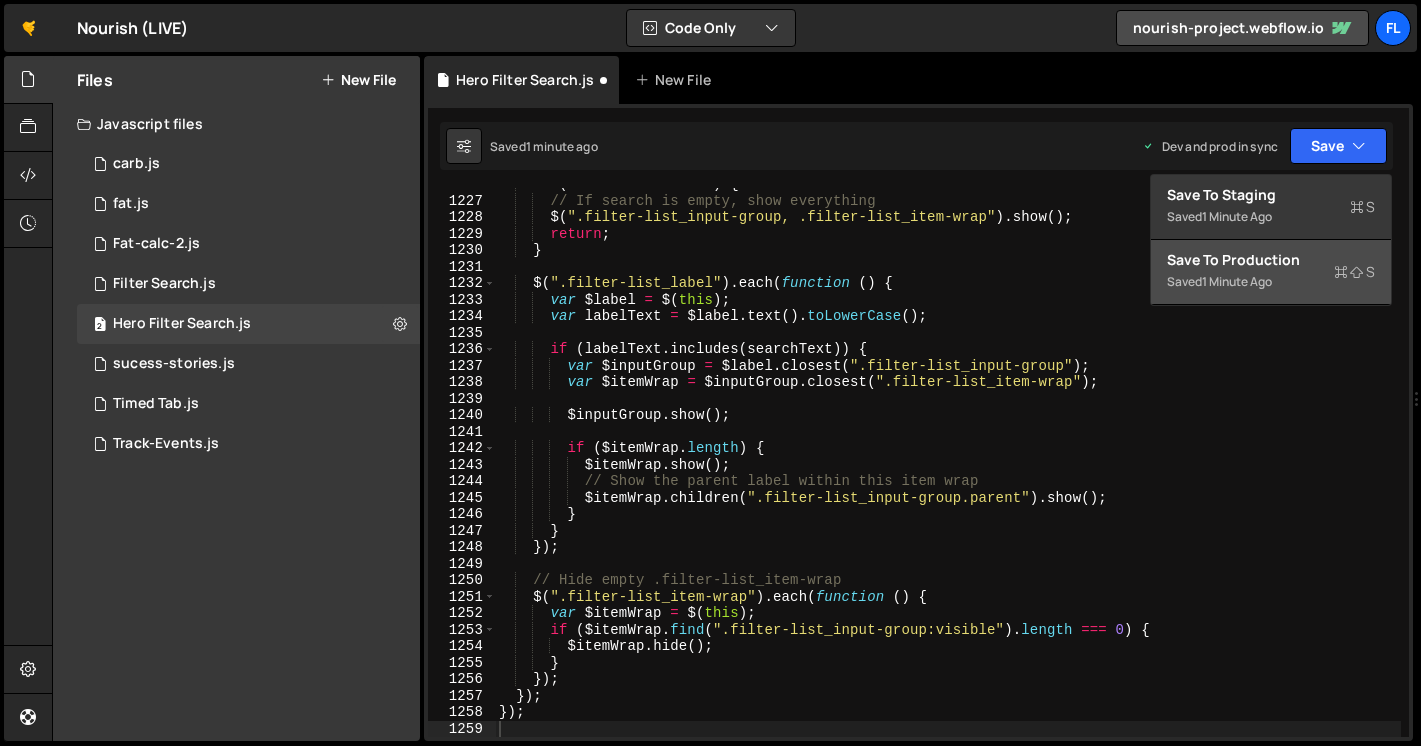 click on "Saved  1 minute ago" at bounding box center (1271, 282) 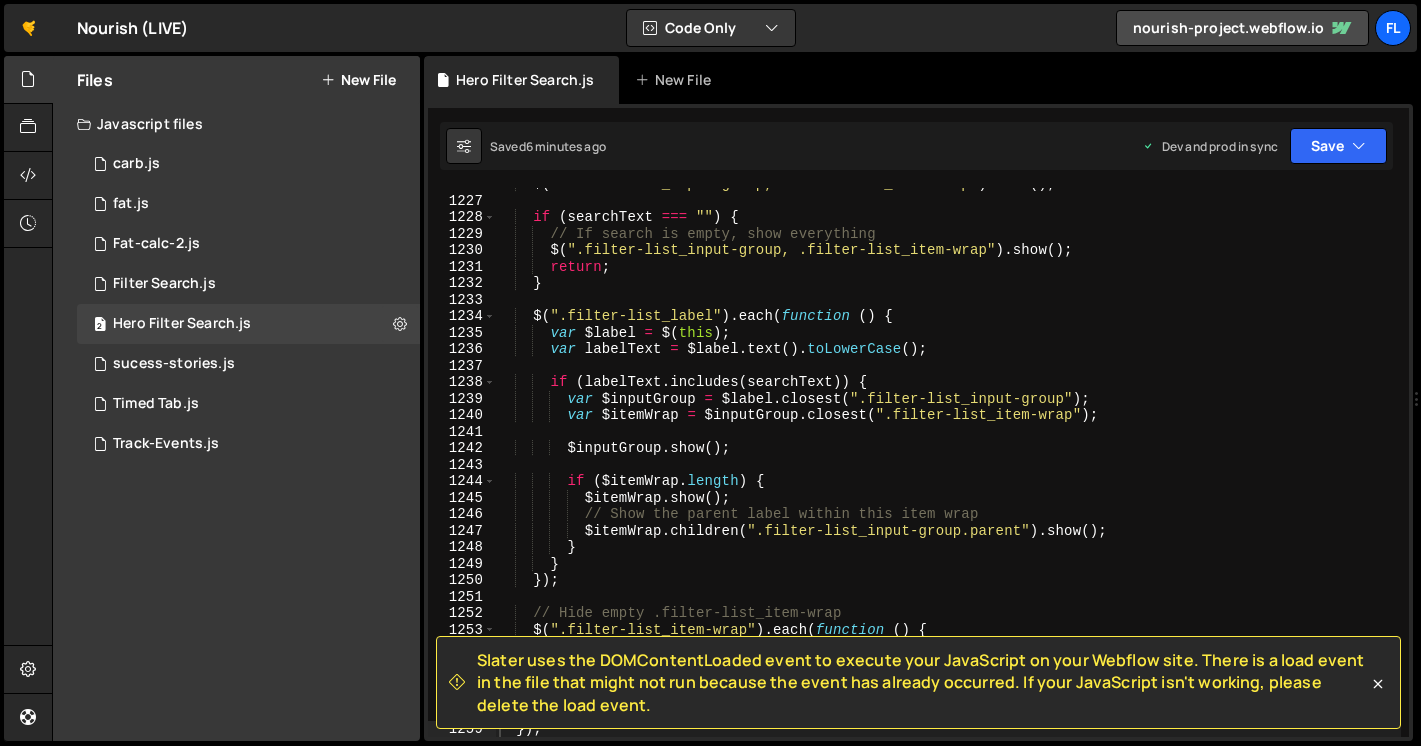 click on "$ ( ".filter-list_input-group, .filter-list_item-wrap" ) . hide ( ) ;       if   ( searchText   ===   "" )   {          // If search is empty, show everything          $ ( ".filter-list_input-group, .filter-list_item-wrap" ) . show ( ) ;          return ;       }       $ ( ".filter-list_label" ) . each ( function   ( )   {          var   $label   =   $ ( this ) ;          var   labelText   =   $label . text ( ) . toLowerCase ( ) ;          if   ( labelText . includes ( searchText ))   {             var   $inputGroup   =   $label . closest ( ".filter-list_input-group" ) ;             var   $itemWrap   =   $inputGroup . closest ( ".filter-list_item-wrap" ) ;             $inputGroup . show ( ) ;             if   ( $itemWrap . length )   {                $itemWrap . show ( ) ;                // Show the parent label within this item wrap                $itemWrap . children ( ".filter-list_input-group.parent" ) . show ( ) ;             }          }       }) ;       // Hide empty .filter-list_item-wrap" at bounding box center [948, 467] 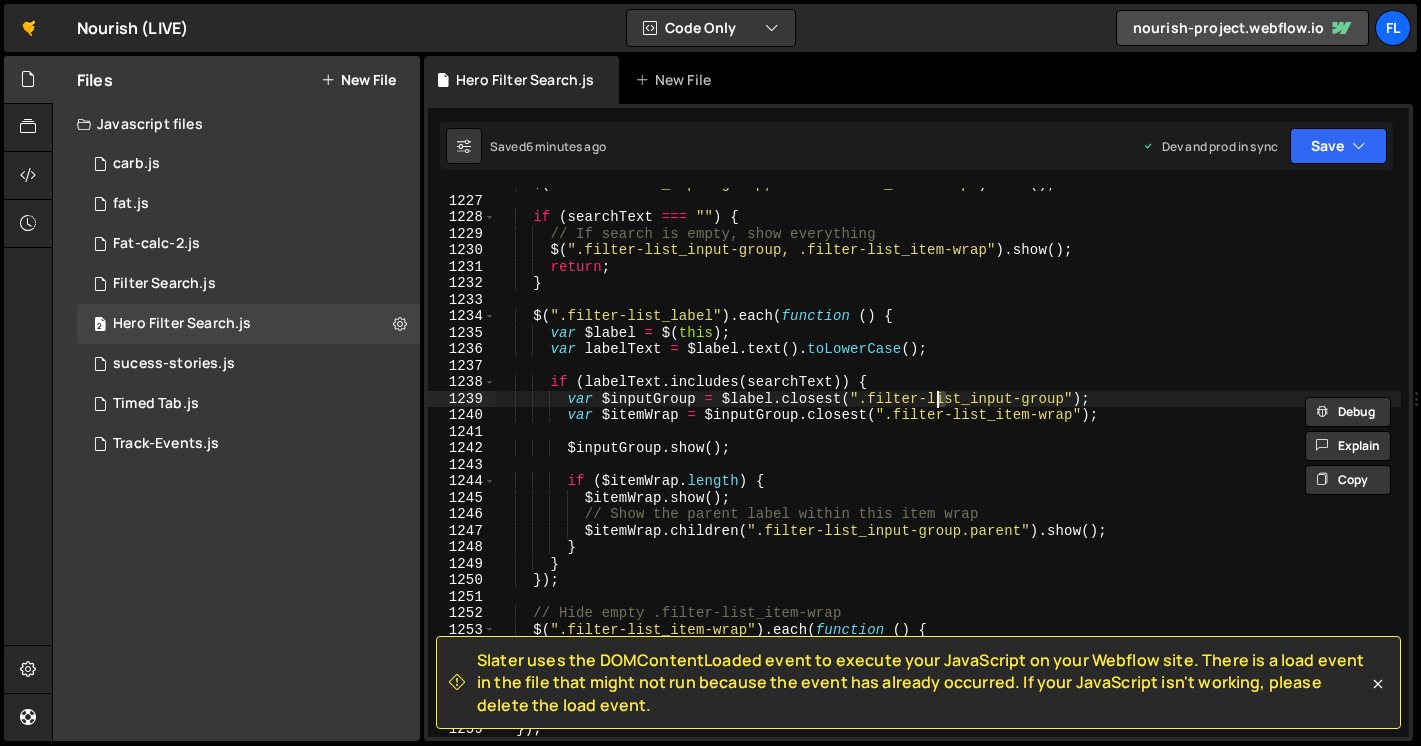 type on "});" 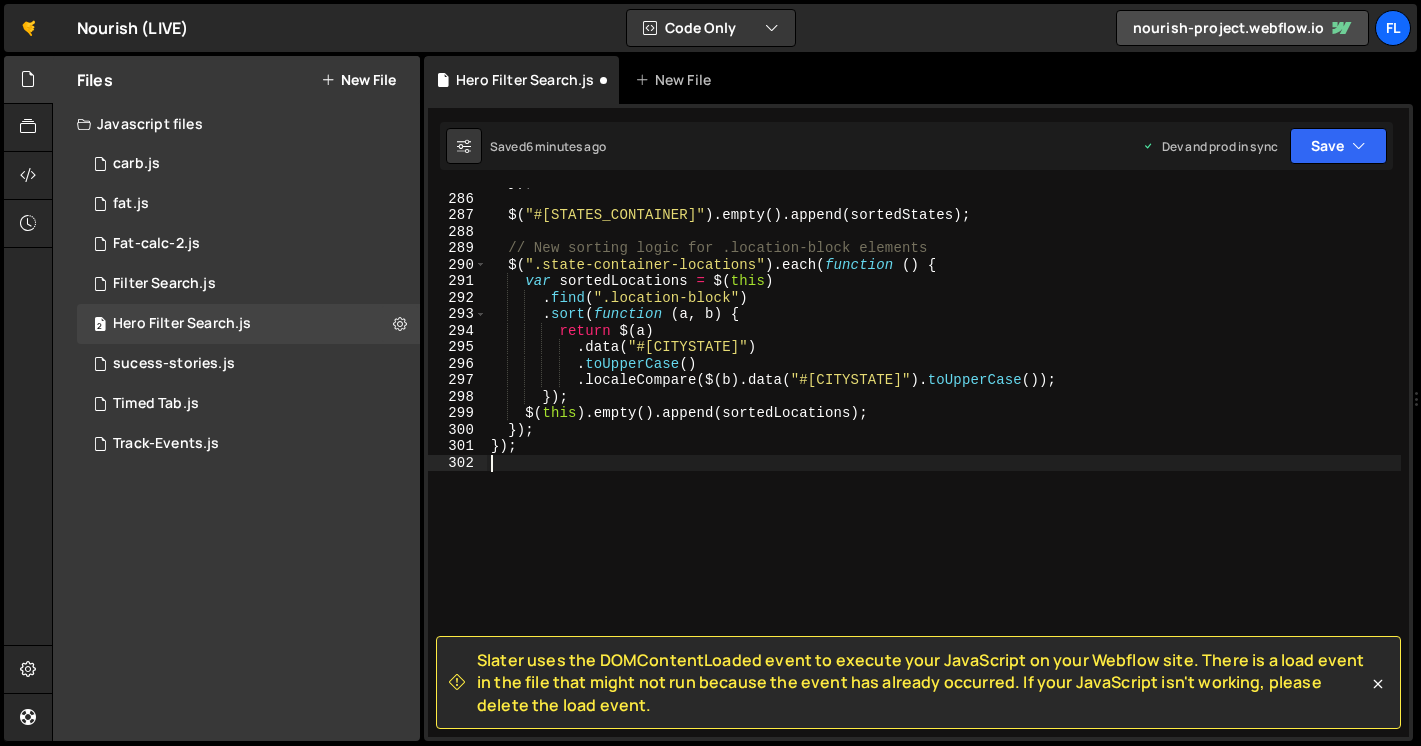 scroll, scrollTop: 4700, scrollLeft: 0, axis: vertical 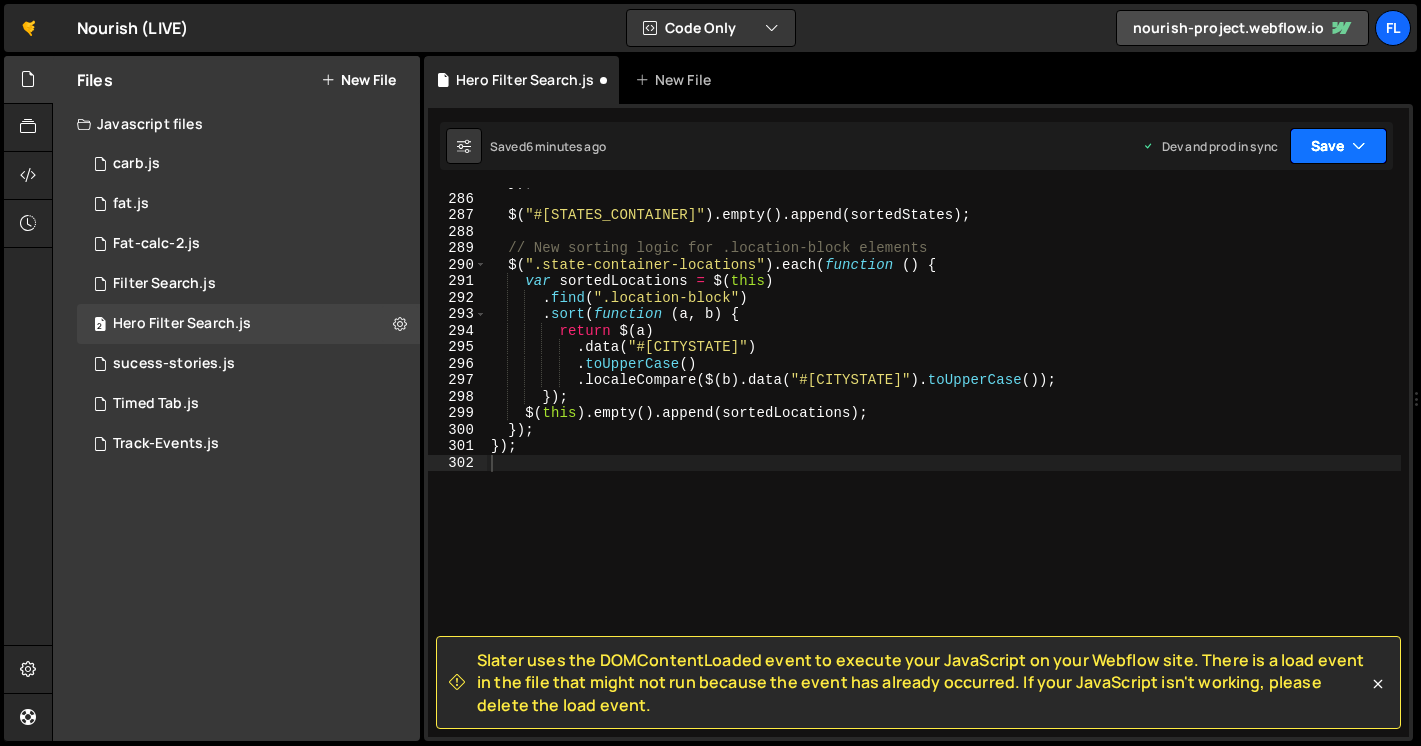 click on "Save" at bounding box center (1338, 146) 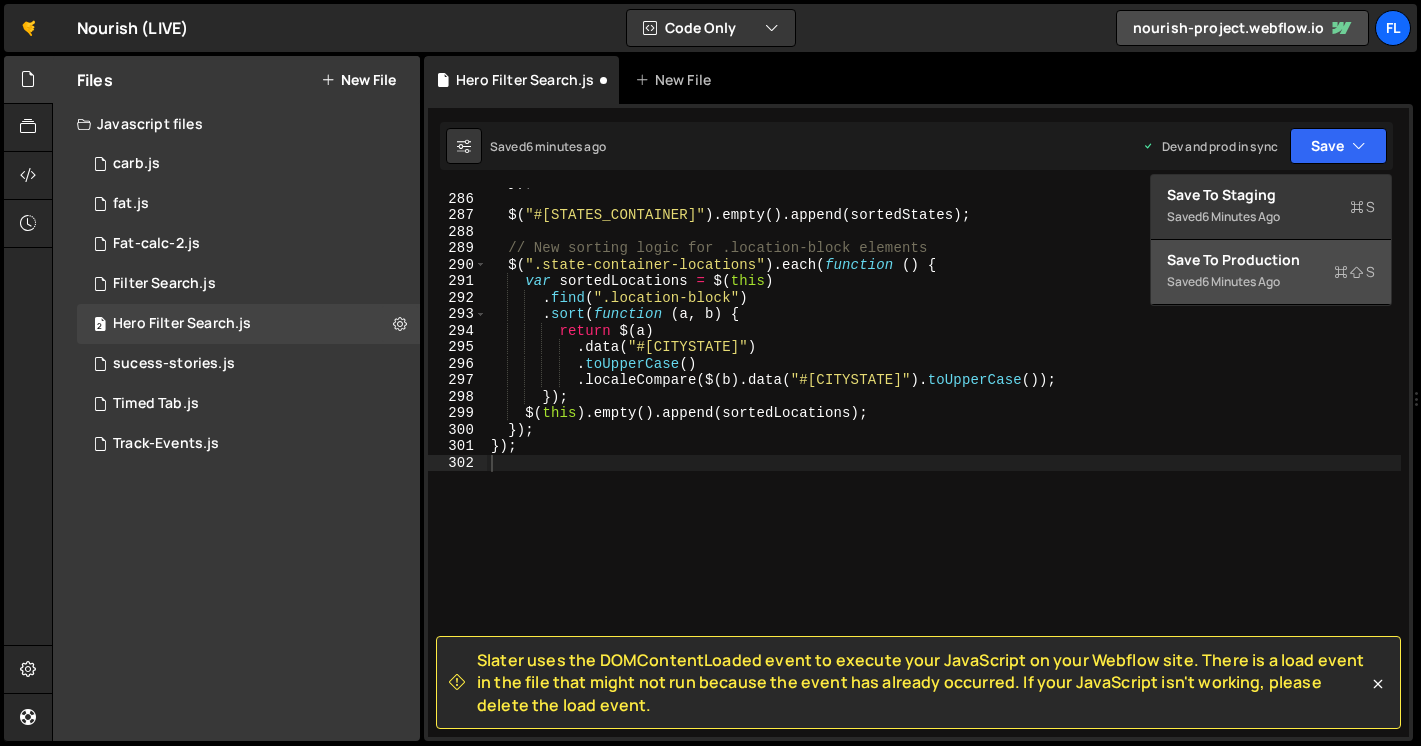 click on "Saved  6 minutes ago" at bounding box center (1271, 282) 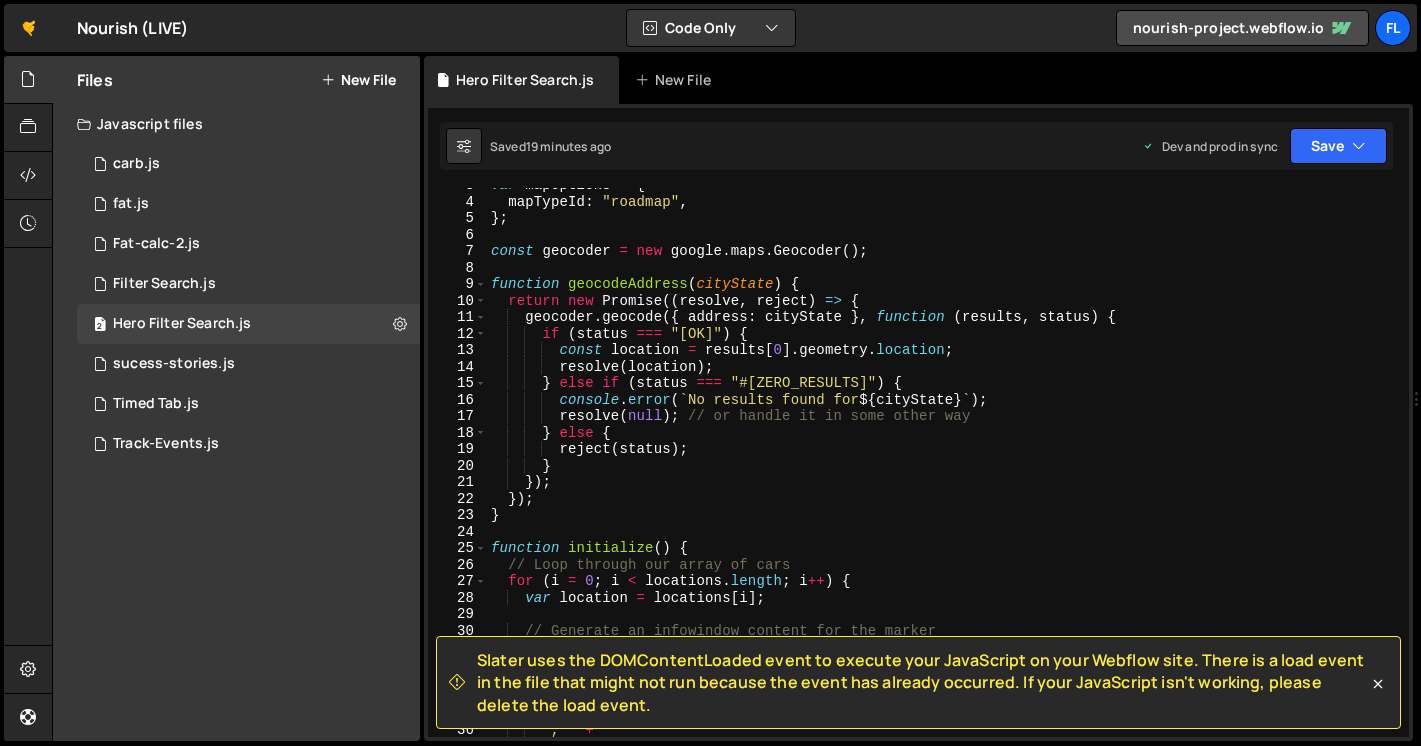 scroll, scrollTop: 0, scrollLeft: 0, axis: both 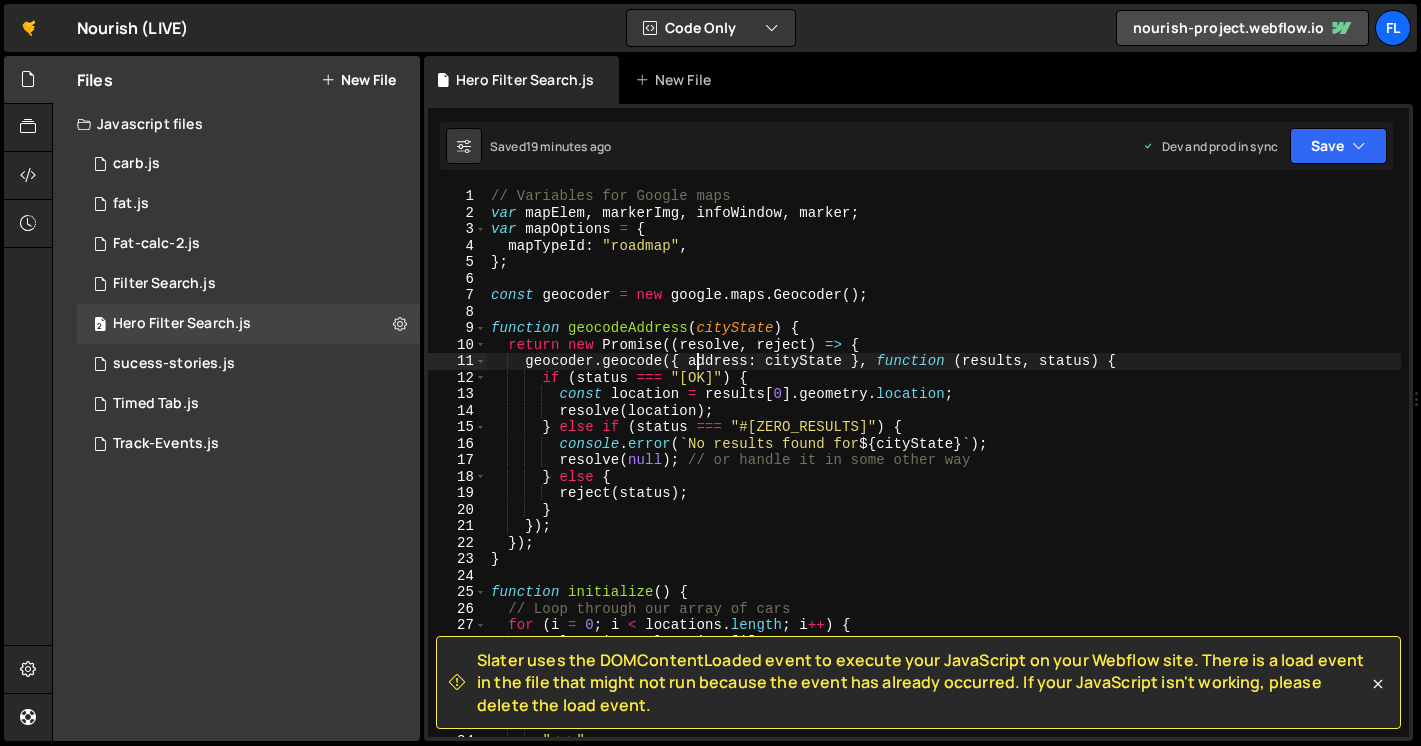 click on "const geocoder = new google.maps.Geocoder(); function geocodeAddress(cityState) { return new Promise((resolve, reject) => { geocoder.geocode({ address: cityState }, function (results, status) { if (status === "OK") { const location = results[0].geometry.location; resolve(location); } else if (status === "ZERO_RESULTS") { console.error(` No results found for ${cityState} `); resolve(null); // or handle it in some other way } else { reject(status); } }); }); } function initialize() { // Loop through our array of cars for (i = 0; i < locations.length; i++) { var location = locations[i];" at bounding box center [944, 479] 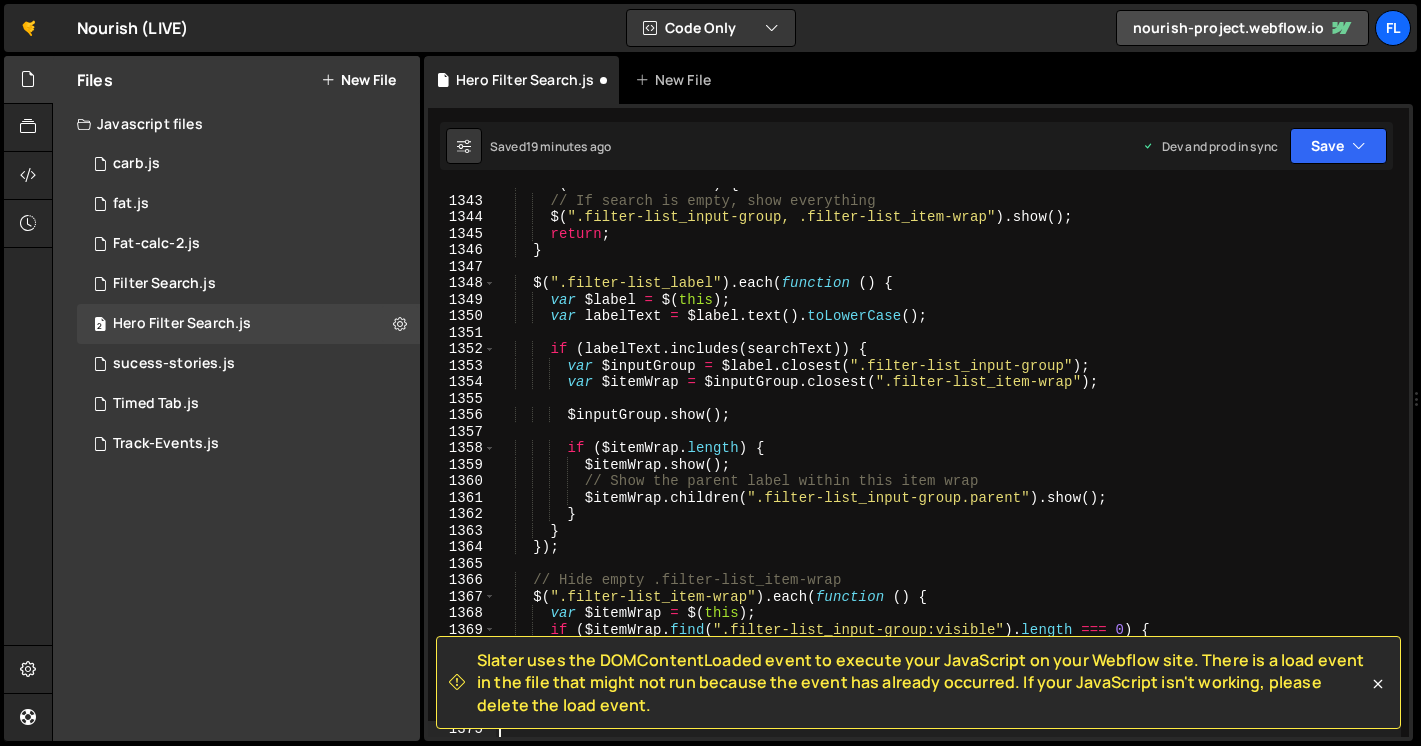 scroll, scrollTop: 22221, scrollLeft: 0, axis: vertical 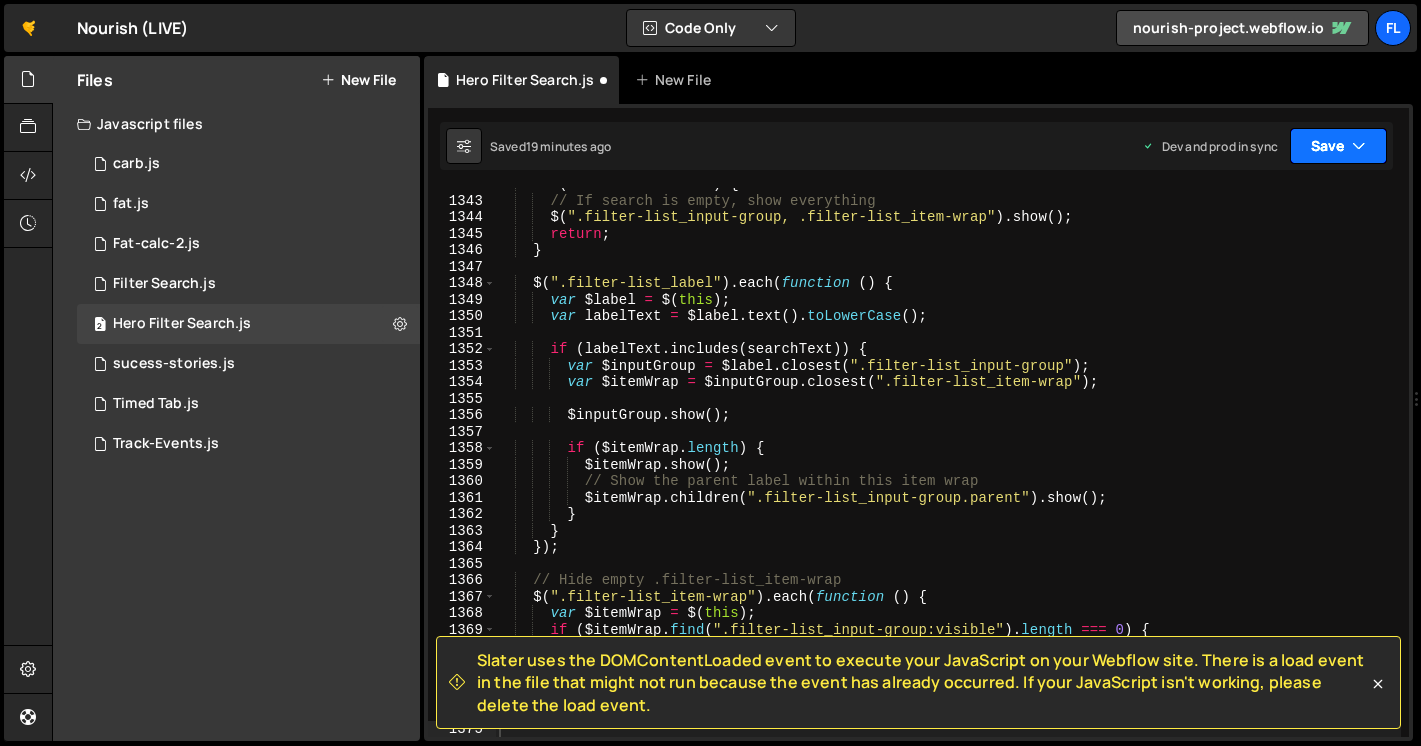 drag, startPoint x: 1312, startPoint y: 145, endPoint x: 1304, endPoint y: 203, distance: 58.549126 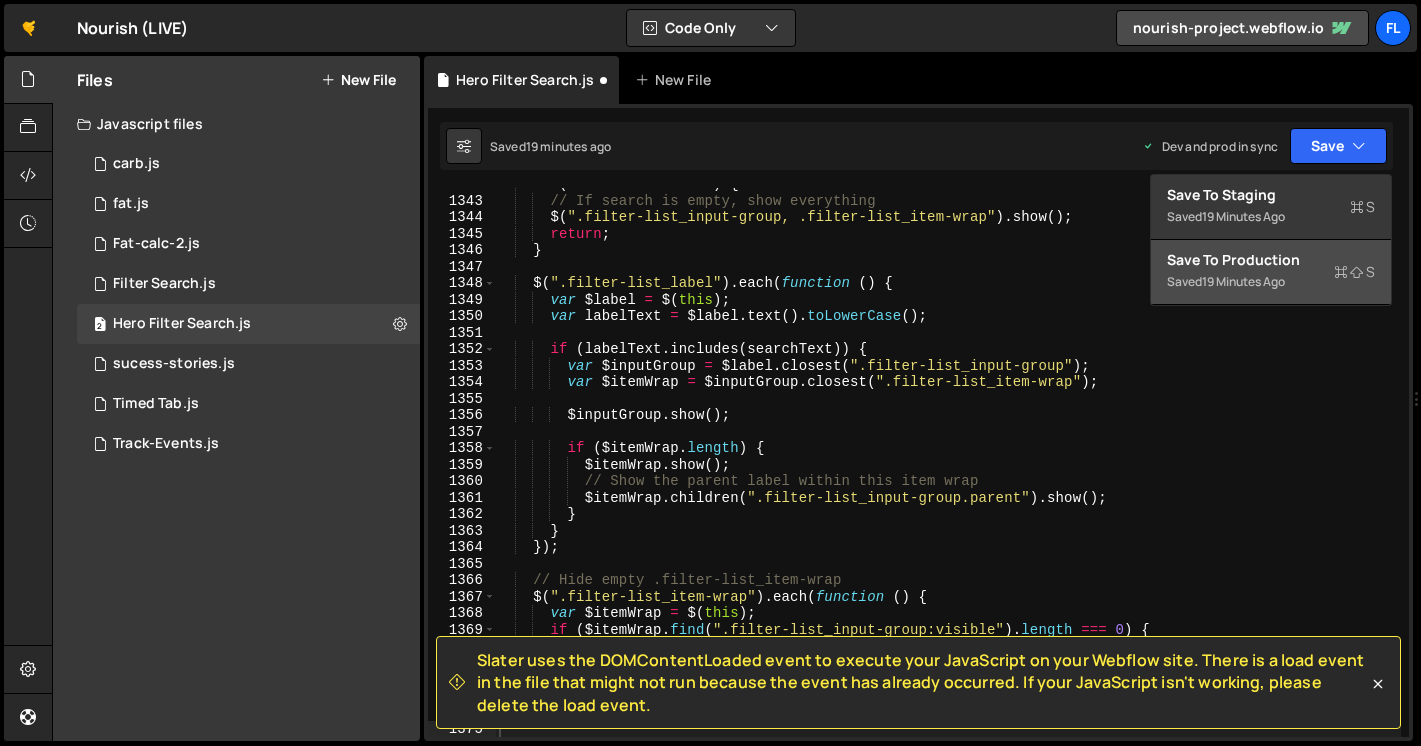 click on "Saved  19 minutes ago" at bounding box center [1271, 282] 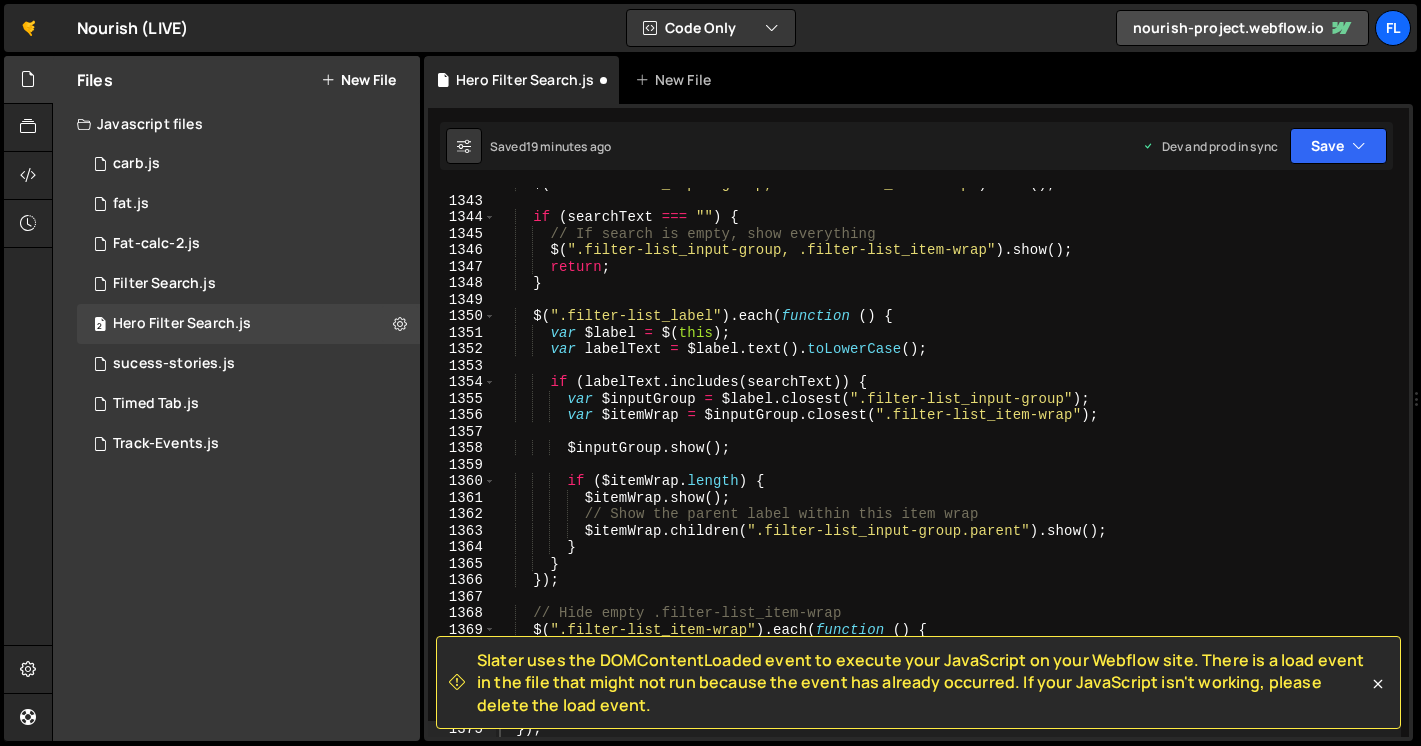 scroll, scrollTop: 22188, scrollLeft: 0, axis: vertical 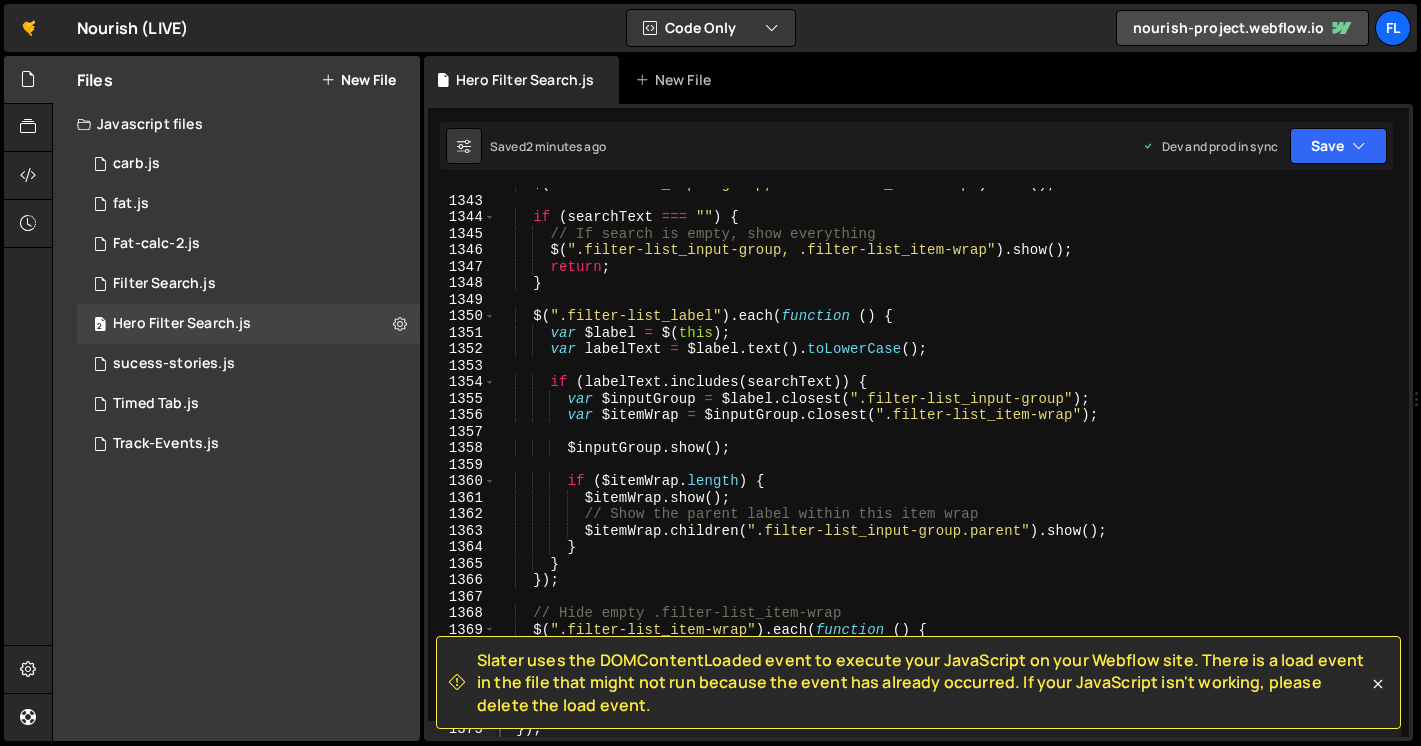 click on "$ ( ".filter-list_input-group, .filter-list_item-wrap" ) . hide ( ) ;       if   ( searchText   ===   "" )   {          // If search is empty, show everything          $ ( ".filter-list_input-group, .filter-list_item-wrap" ) . show ( ) ;          return ;       }       $ ( ".filter-list_label" ) . each ( function   ( )   {          var   $label   =   $ ( this ) ;          var   labelText   =   $label . text ( ) . toLowerCase ( ) ;          if   ( labelText . includes ( searchText ))   {             var   $inputGroup   =   $label . closest ( ".filter-list_input-group" ) ;             var   $itemWrap   =   $inputGroup . closest ( ".filter-list_item-wrap" ) ;             $inputGroup . show ( ) ;             if   ( $itemWrap . length )   {                $itemWrap . show ( ) ;                // Show the parent label within this item wrap                $itemWrap . children ( ".filter-list_input-group.parent" ) . show ( ) ;             }          }       }) ;       // Hide empty .filter-list_item-wrap" at bounding box center [948, 467] 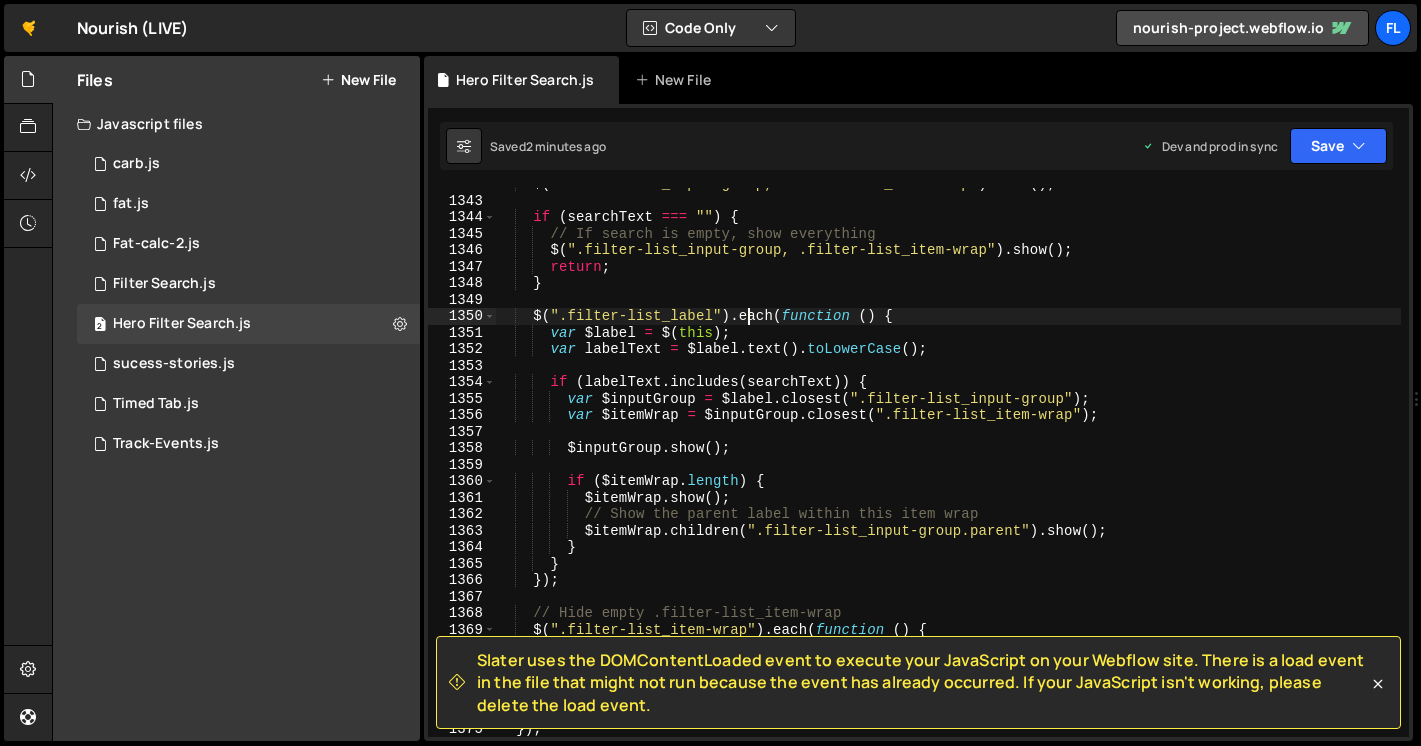 type on "});" 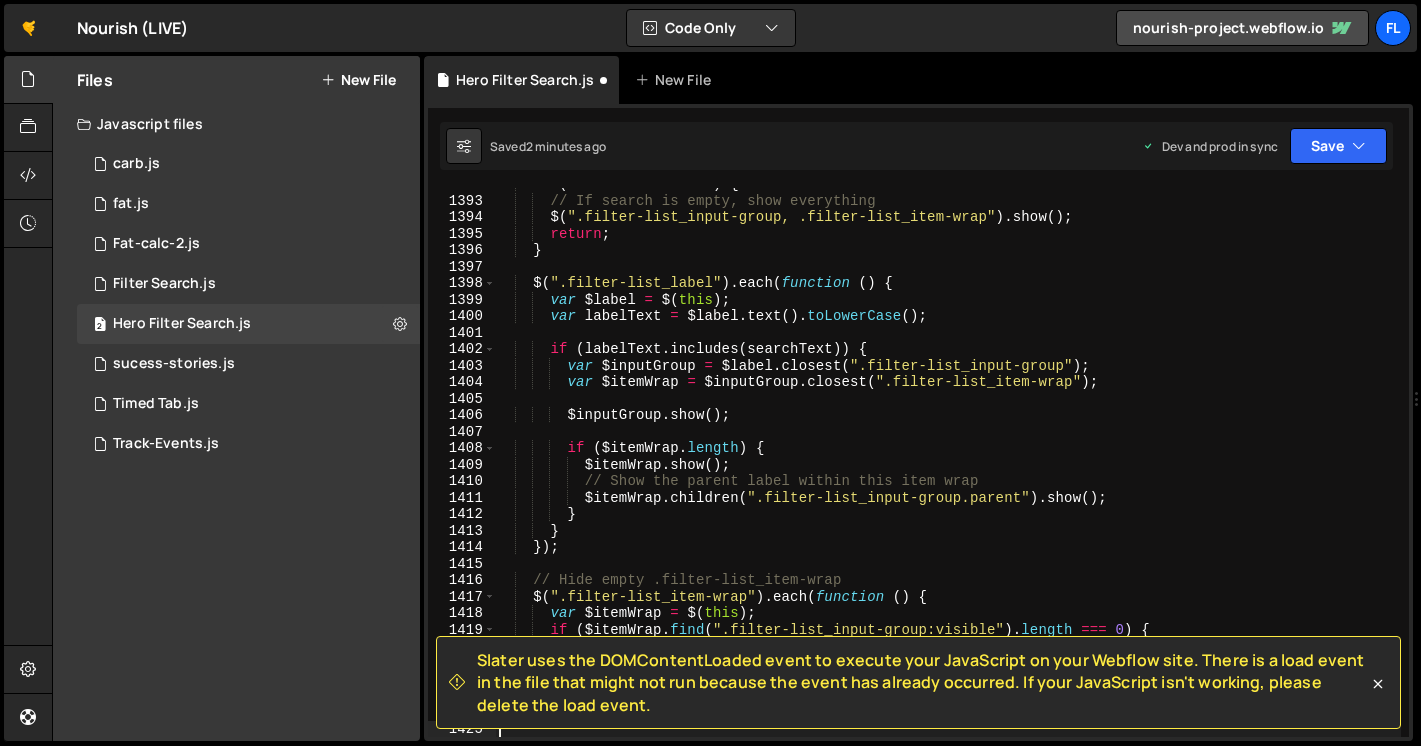 scroll, scrollTop: 23046, scrollLeft: 0, axis: vertical 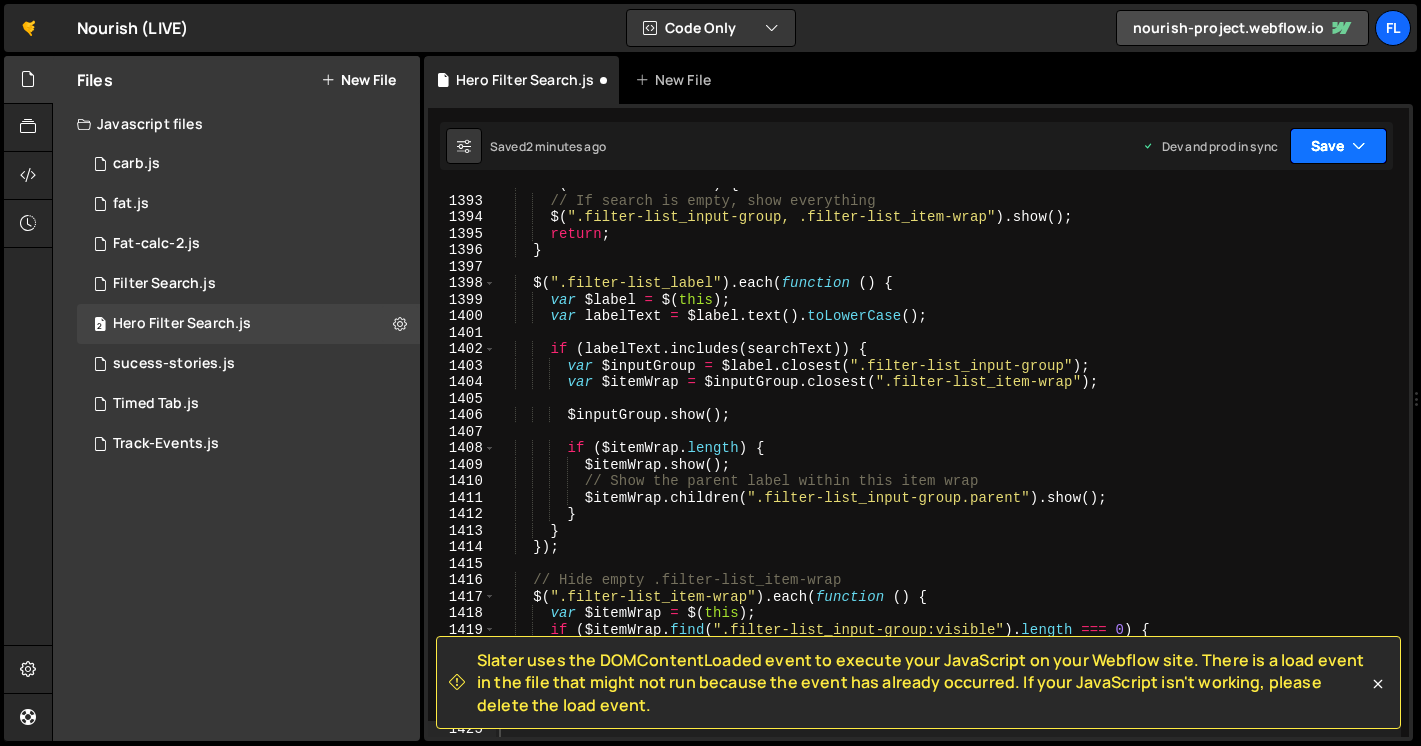 click on "Save" at bounding box center (1338, 146) 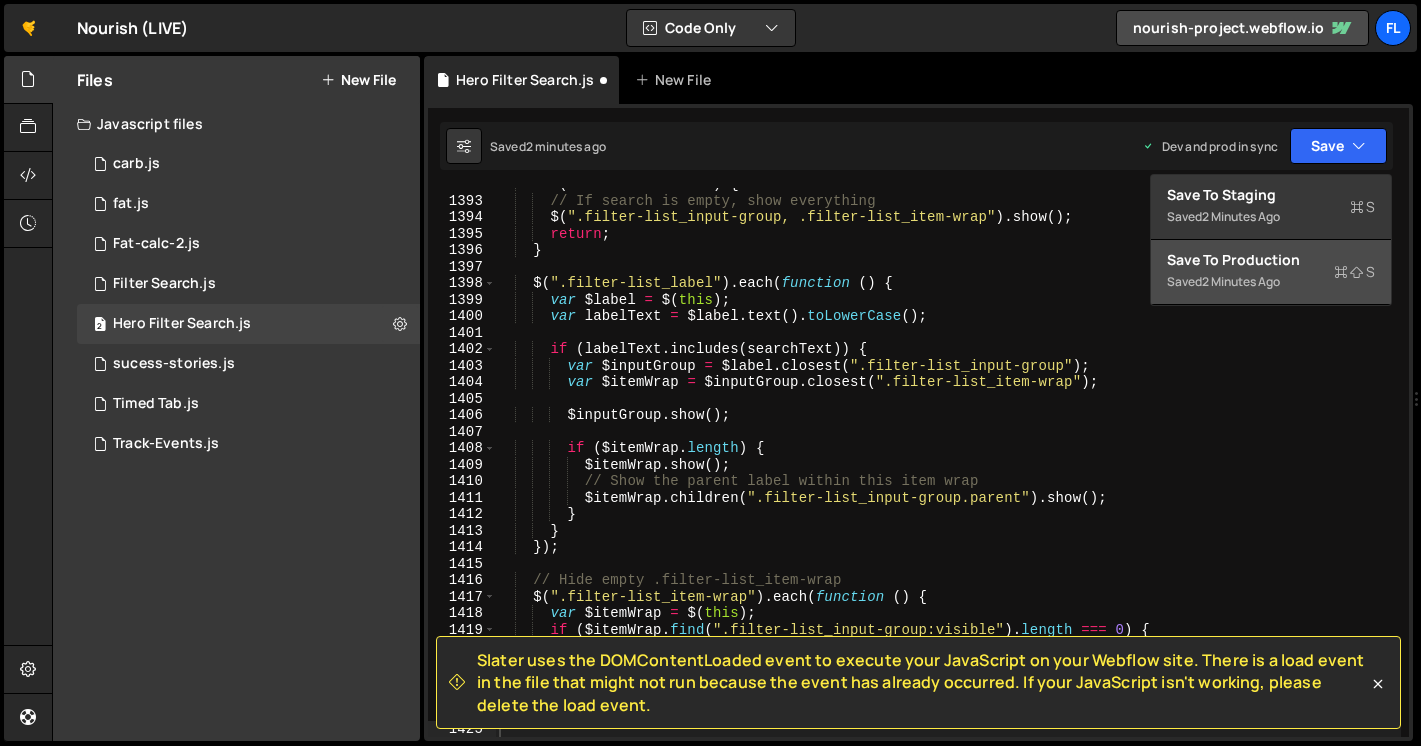 click on "Save to Production
S" at bounding box center [1271, 260] 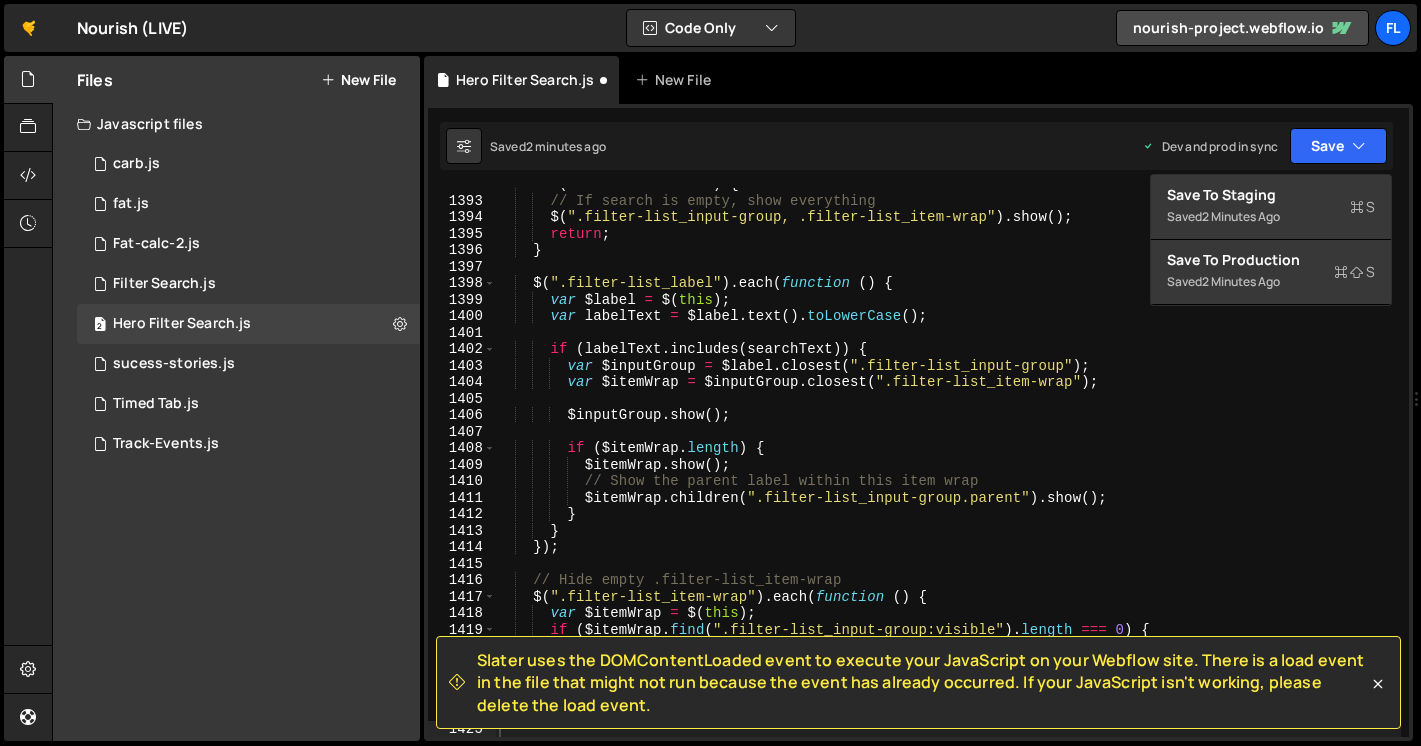 scroll, scrollTop: 23013, scrollLeft: 0, axis: vertical 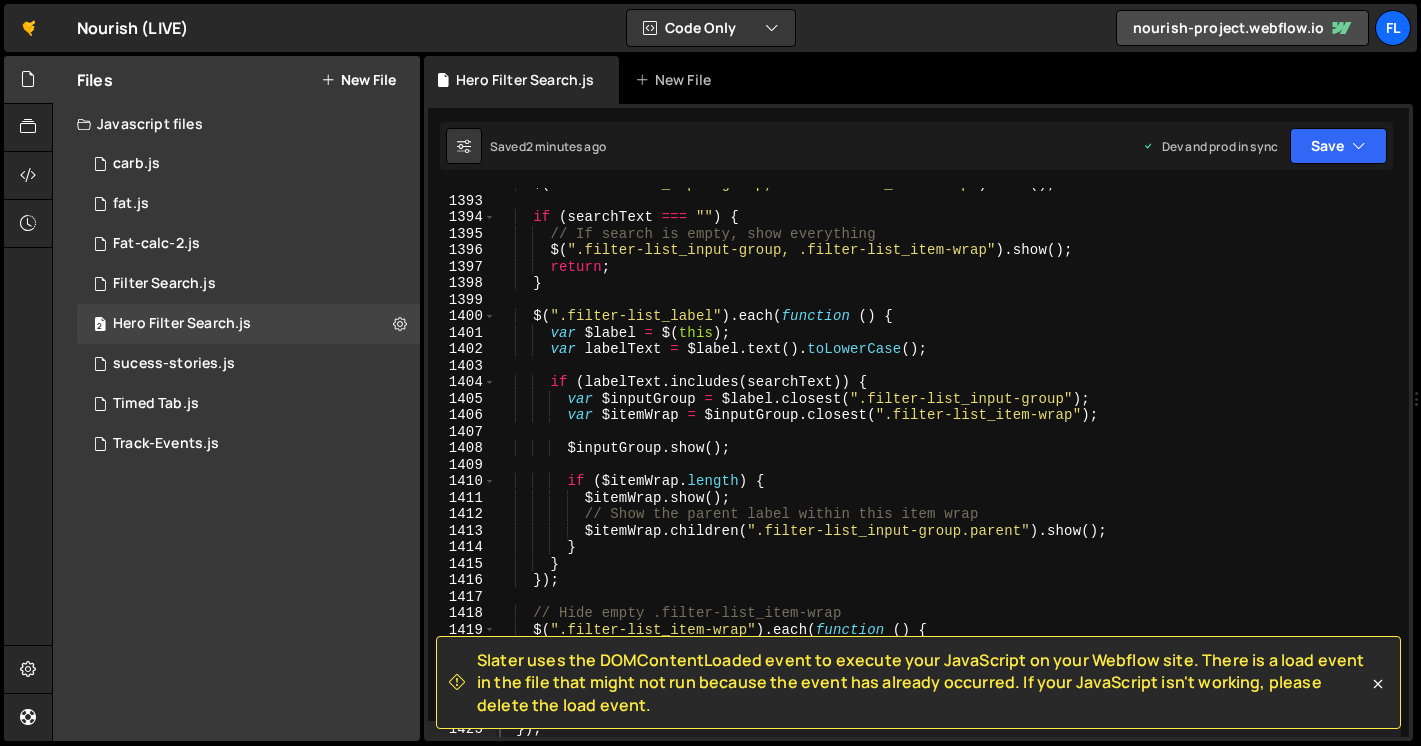 click on "$ ( ".filter-list_input-group, .filter-list_item-wrap" ) . hide ( ) ;       if   ( searchText   ===   "" )   {          // If search is empty, show everything          $ ( ".filter-list_input-group, .filter-list_item-wrap" ) . show ( ) ;          return ;       }       $ ( ".filter-list_label" ) . each ( function   ( )   {          var   $label   =   $ ( this ) ;          var   labelText   =   $label . text ( ) . toLowerCase ( ) ;          if   ( labelText . includes ( searchText ))   {             var   $inputGroup   =   $label . closest ( ".filter-list_input-group" ) ;             var   $itemWrap   =   $inputGroup . closest ( ".filter-list_item-wrap" ) ;             $inputGroup . show ( ) ;             if   ( $itemWrap . length )   {                $itemWrap . show ( ) ;                // Show the parent label within this item wrap                $itemWrap . children ( ".filter-list_input-group.parent" ) . show ( ) ;             }          }       }) ;       // Hide empty .filter-list_item-wrap" at bounding box center (948, 467) 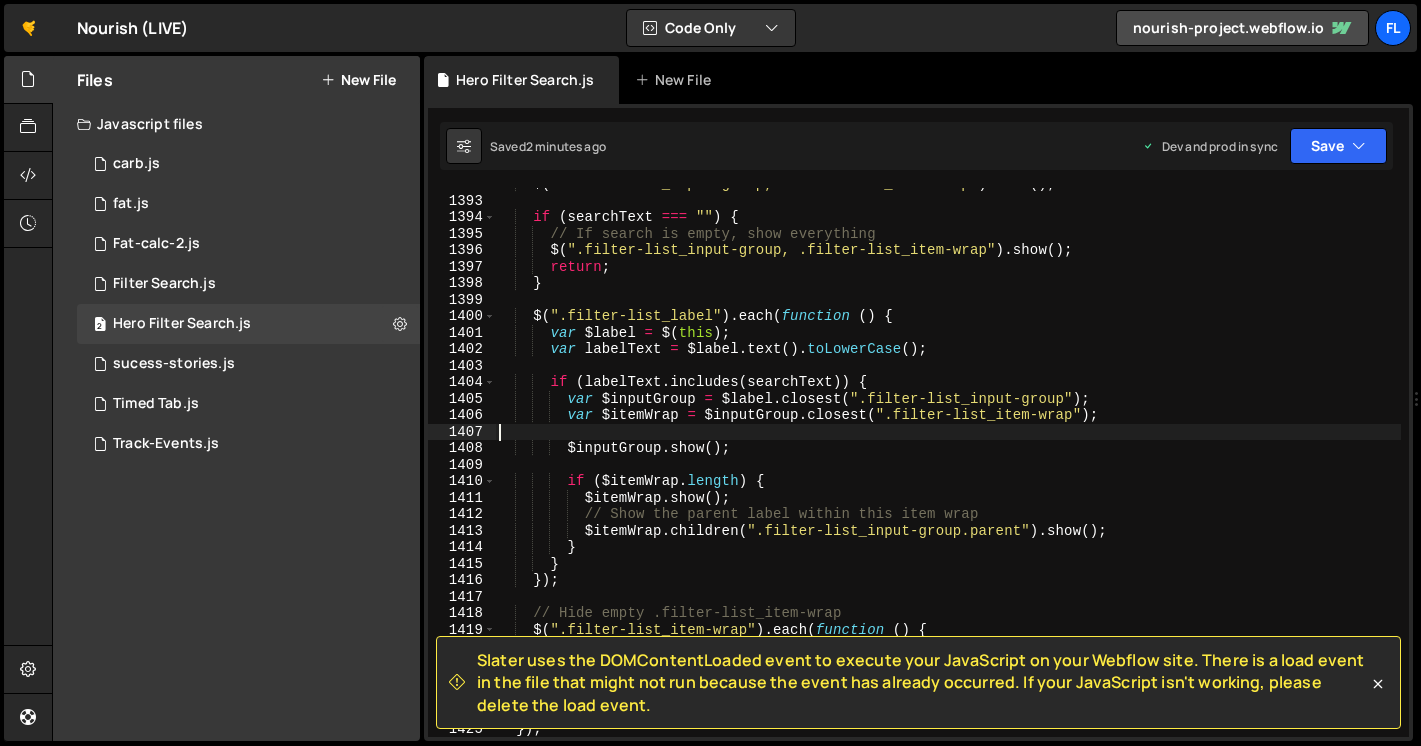 type on "});" 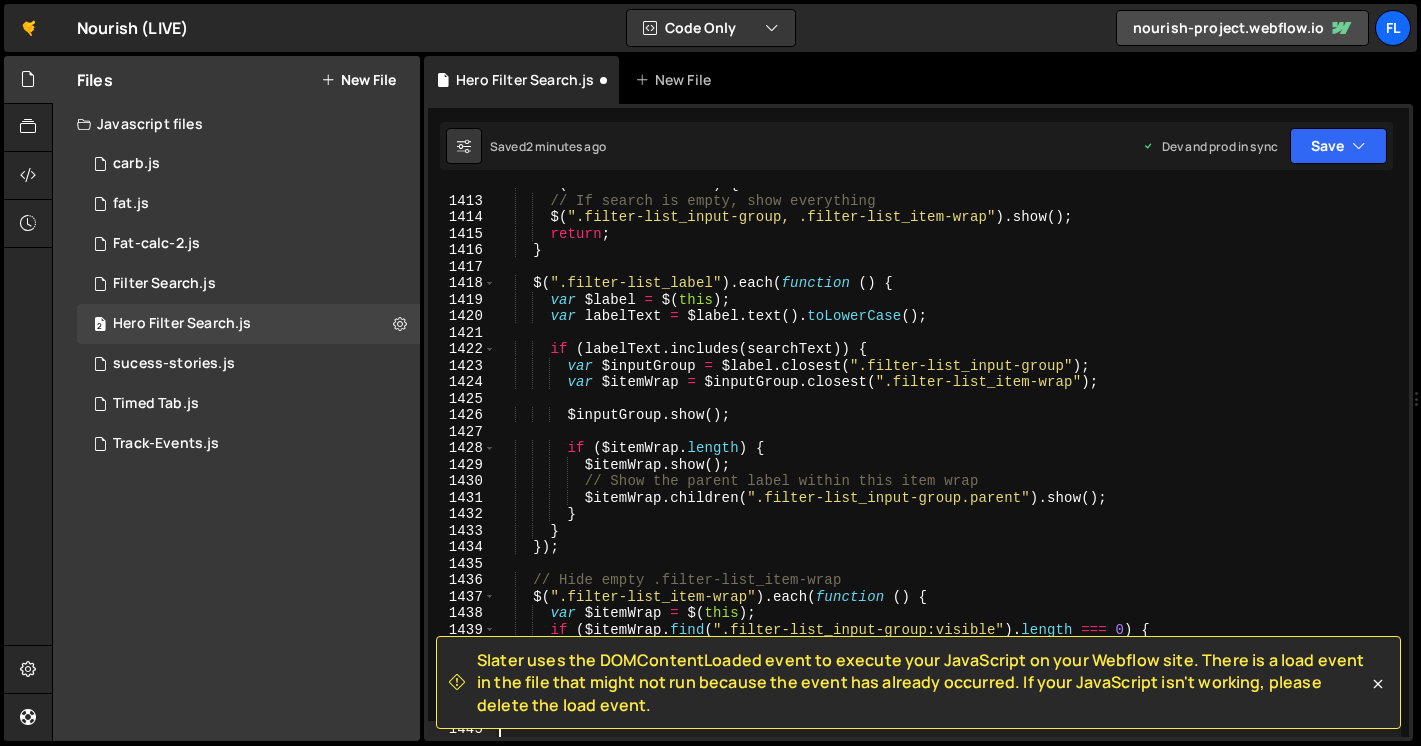 scroll, scrollTop: 23376, scrollLeft: 0, axis: vertical 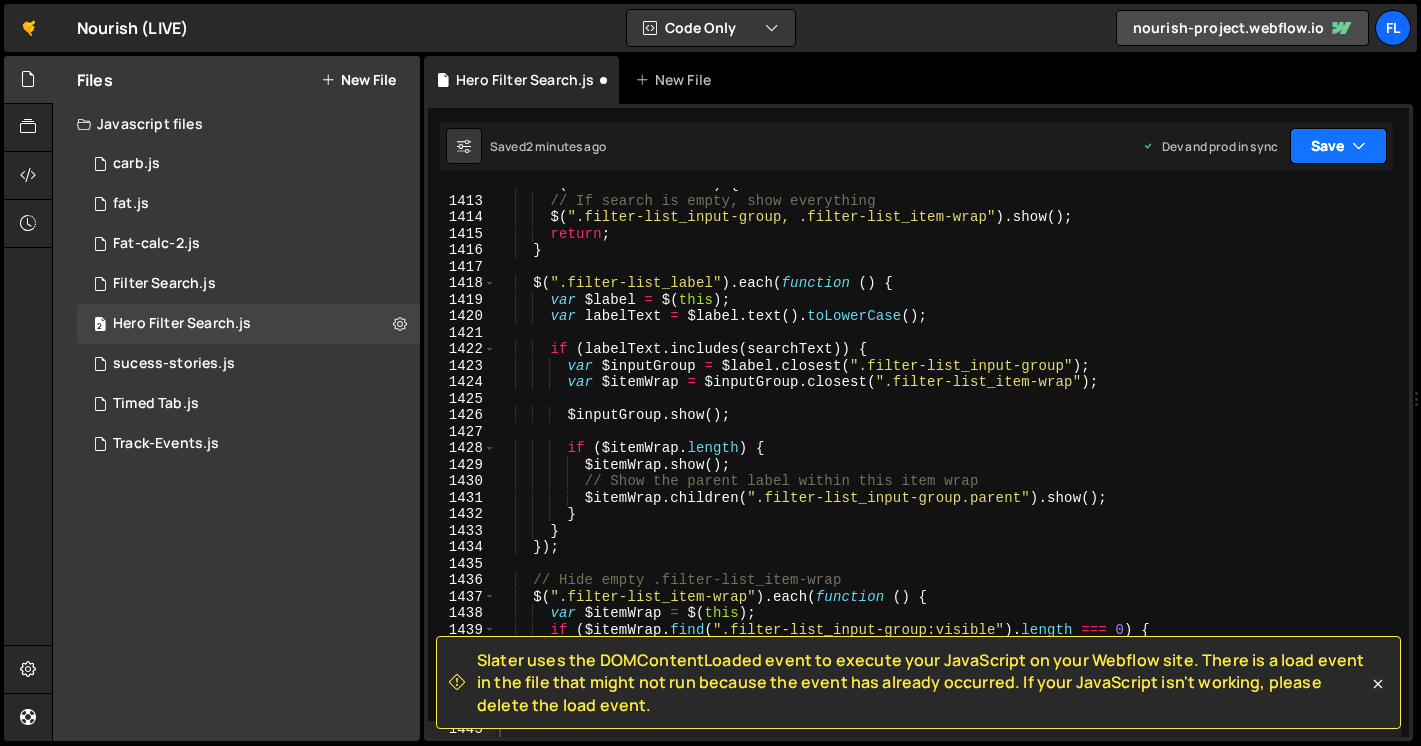 click at bounding box center (1359, 146) 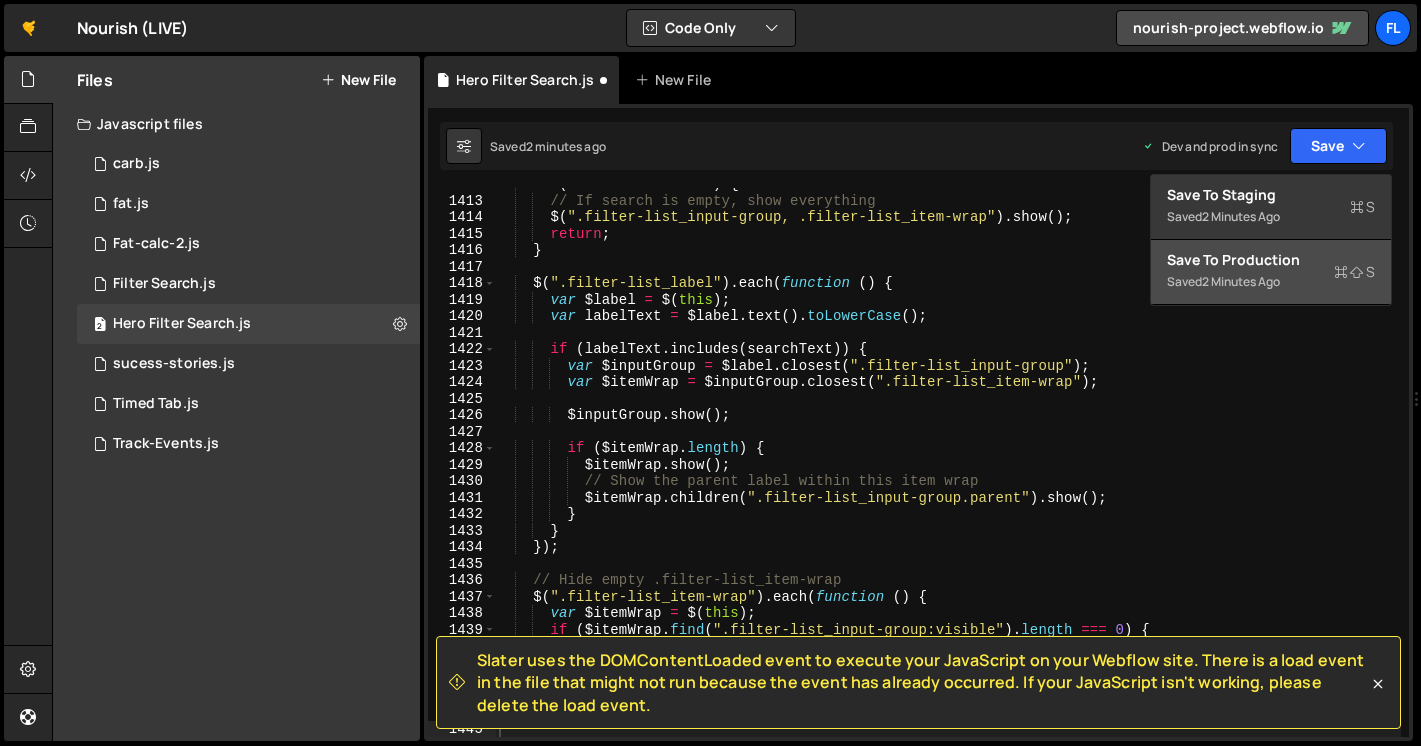 click on "Saved  2 minutes ago" at bounding box center (1271, 282) 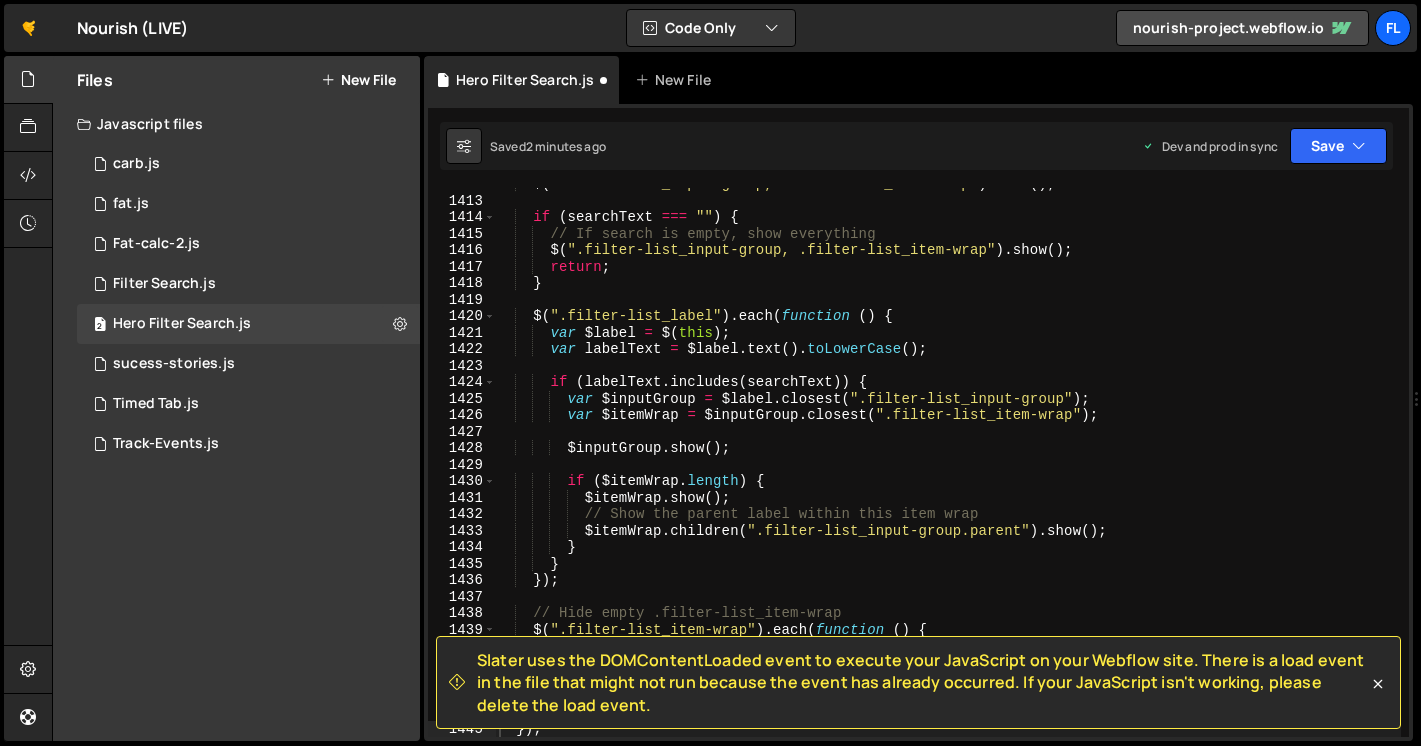 scroll, scrollTop: 23343, scrollLeft: 0, axis: vertical 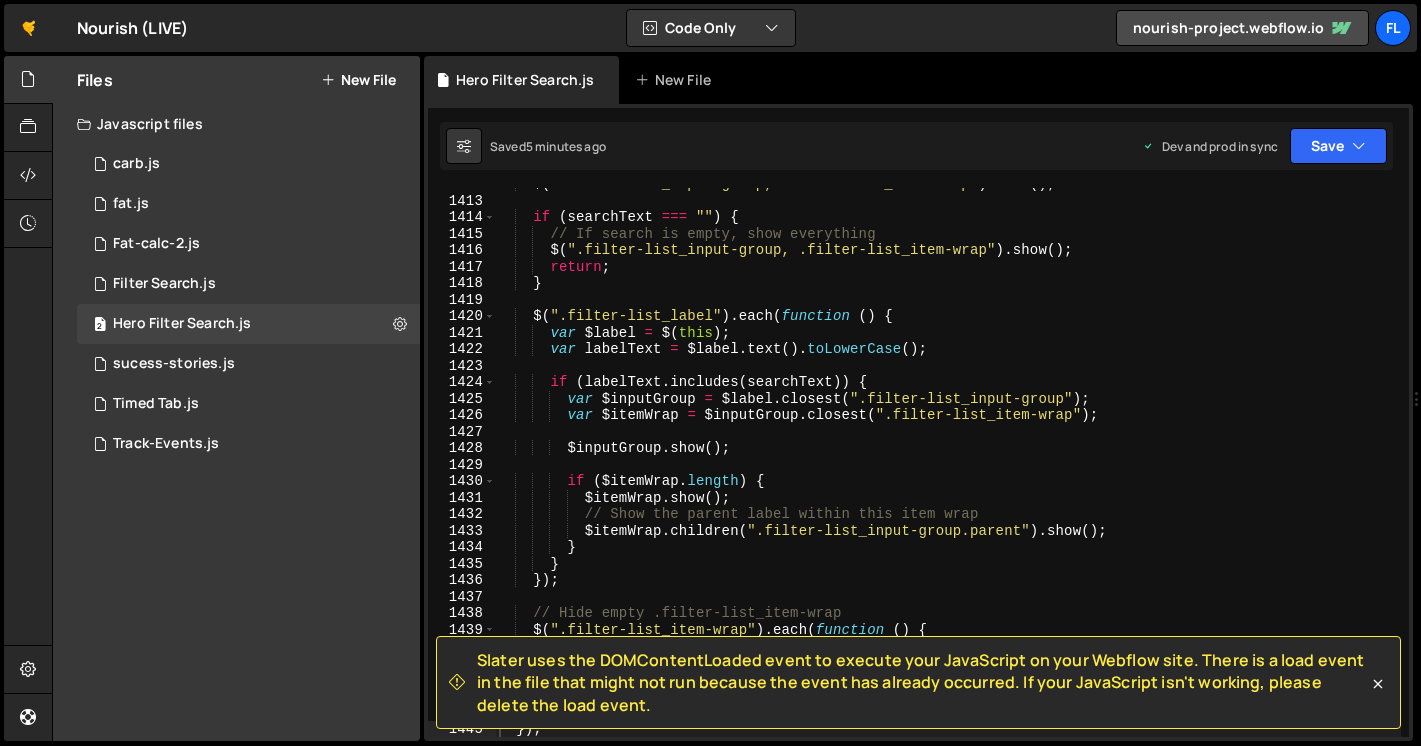 click on "$ ( ".filter-list_input-group, .filter-list_item-wrap" ) . hide ( ) ;       if   ( searchText   ===   "" )   {          // If search is empty, show everything          $ ( ".filter-list_input-group, .filter-list_item-wrap" ) . show ( ) ;          return ;       }       $ ( ".filter-list_label" ) . each ( function   ( )   {          var   $label   =   $ ( this ) ;          var   labelText   =   $label . text ( ) . toLowerCase ( ) ;          if   ( labelText . includes ( searchText ))   {             var   $inputGroup   =   $label . closest ( ".filter-list_input-group" ) ;             var   $itemWrap   =   $inputGroup . closest ( ".filter-list_item-wrap" ) ;             $inputGroup . show ( ) ;             if   ( $itemWrap . length )   {                $itemWrap . show ( ) ;                // Show the parent label within this item wrap                $itemWrap . children ( ".filter-list_input-group.parent" ) . show ( ) ;             }          }       }) ;       // Hide empty .filter-list_item-wrap" at bounding box center (948, 467) 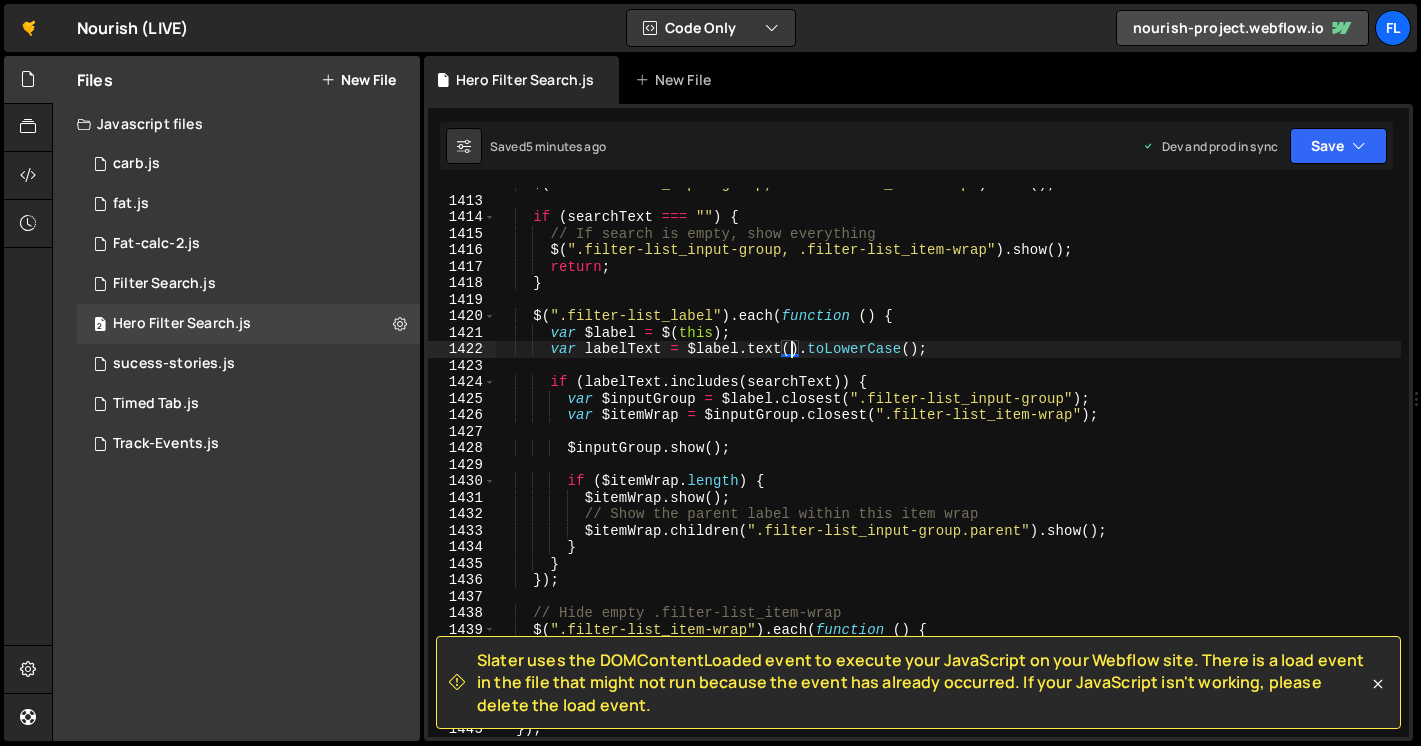 type on "});" 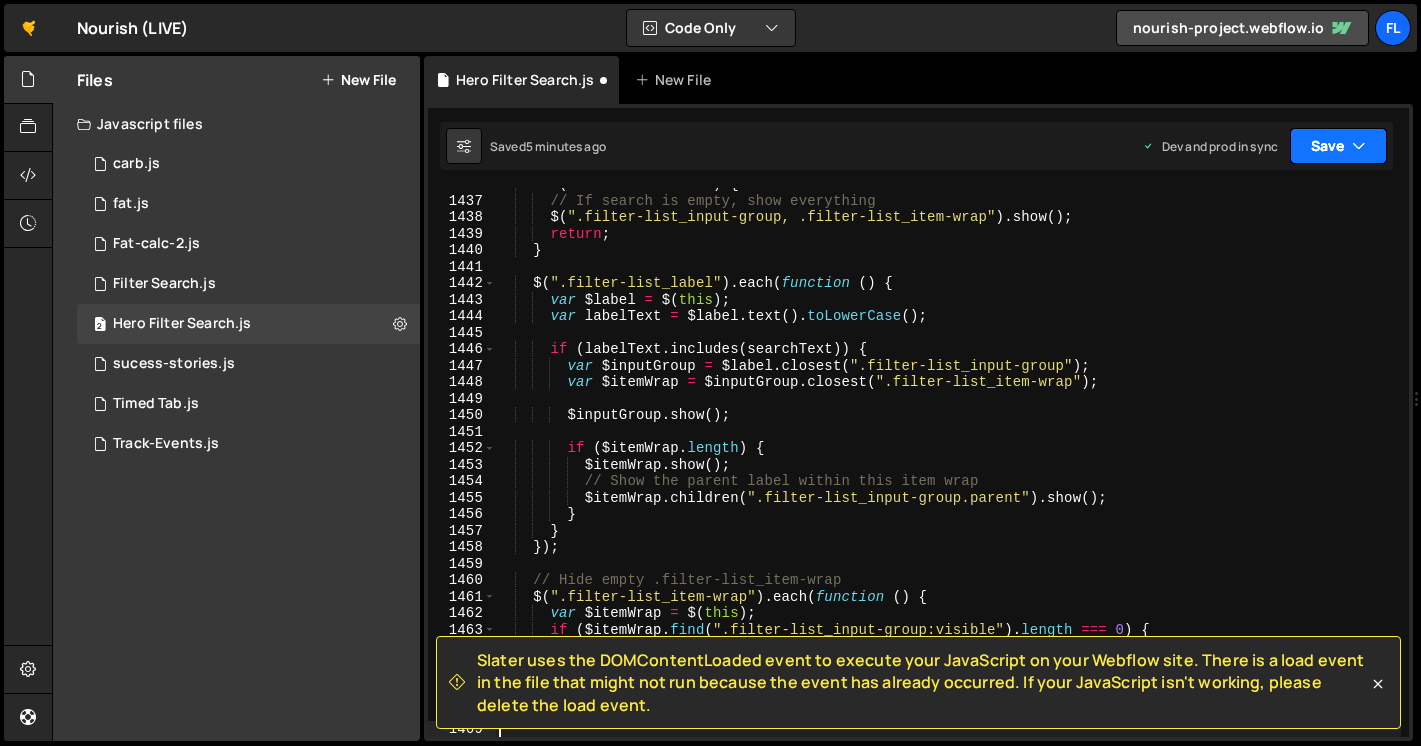 click on "Save" at bounding box center [1338, 146] 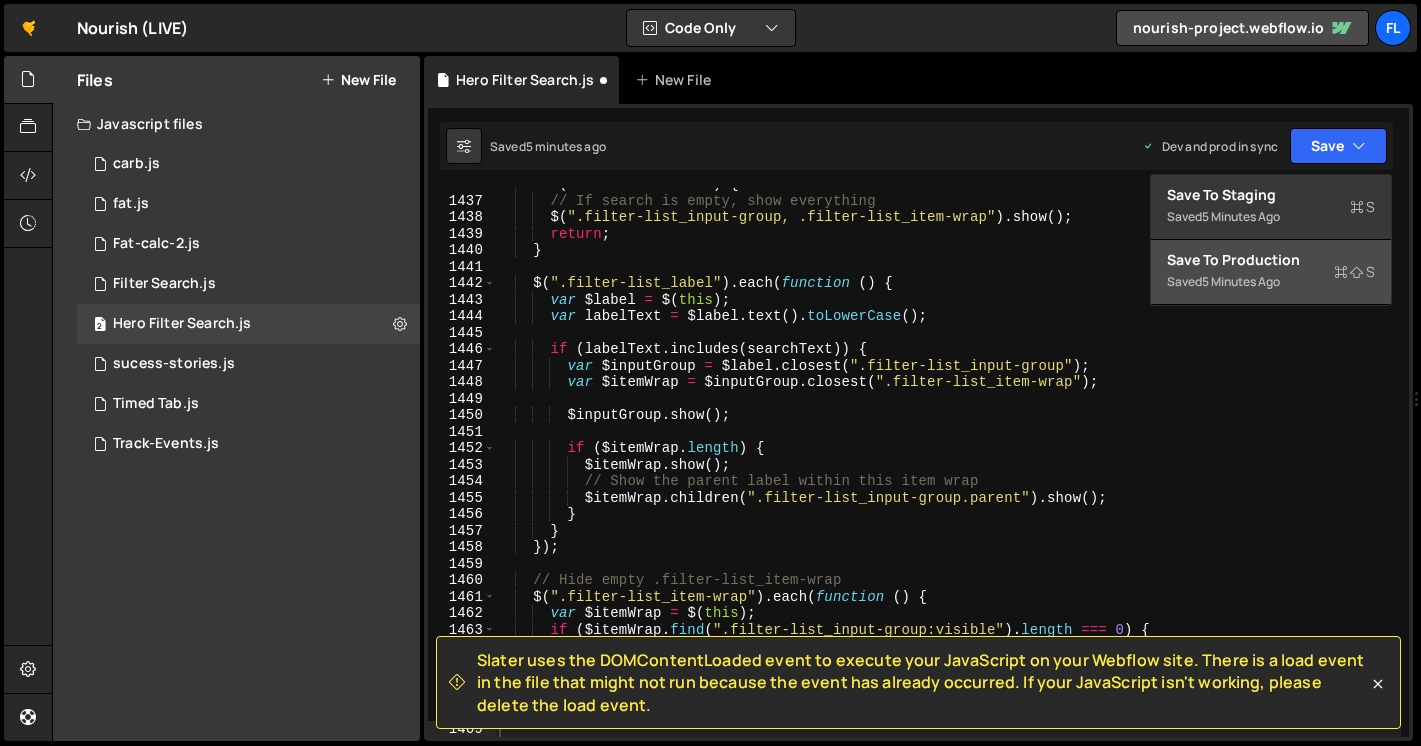click on "Saved  5 minutes ago" at bounding box center [1271, 282] 